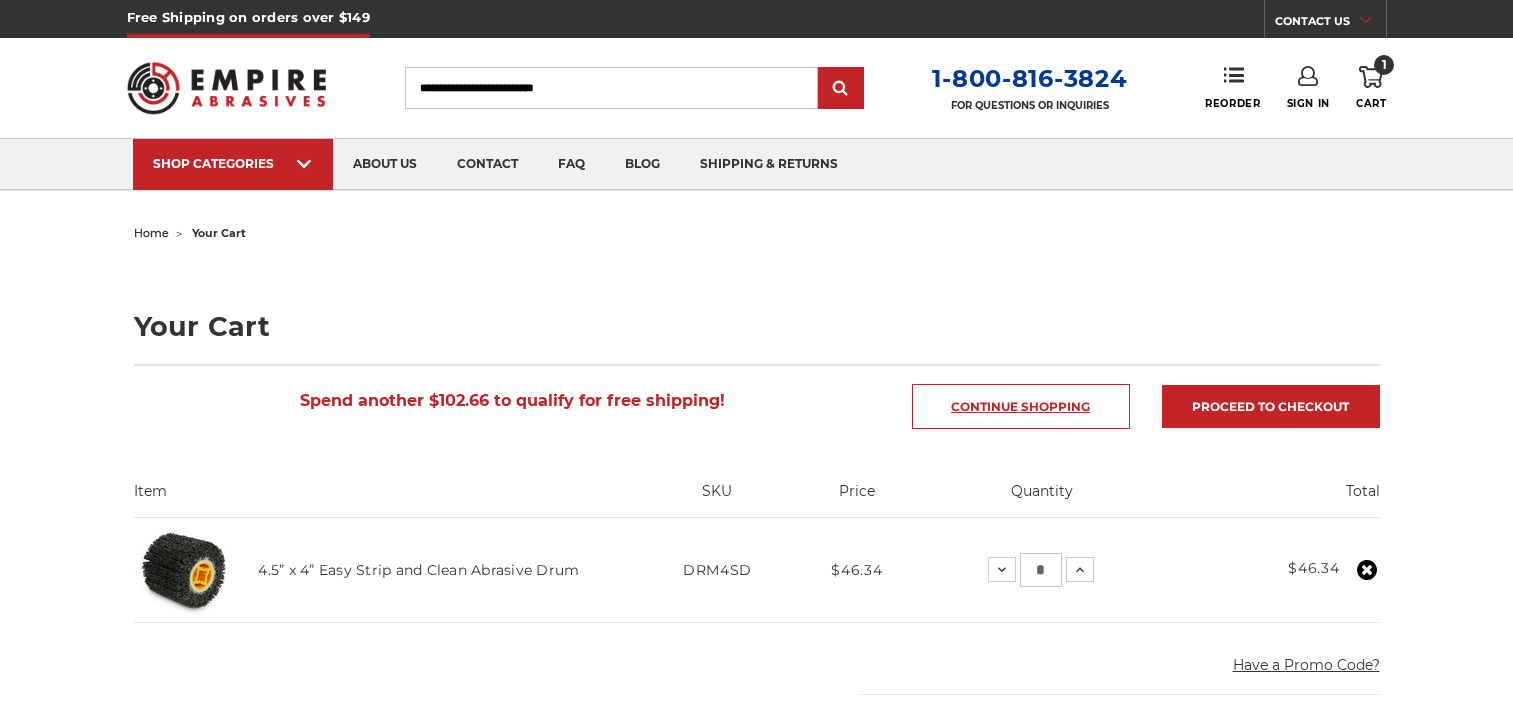 scroll, scrollTop: 0, scrollLeft: 0, axis: both 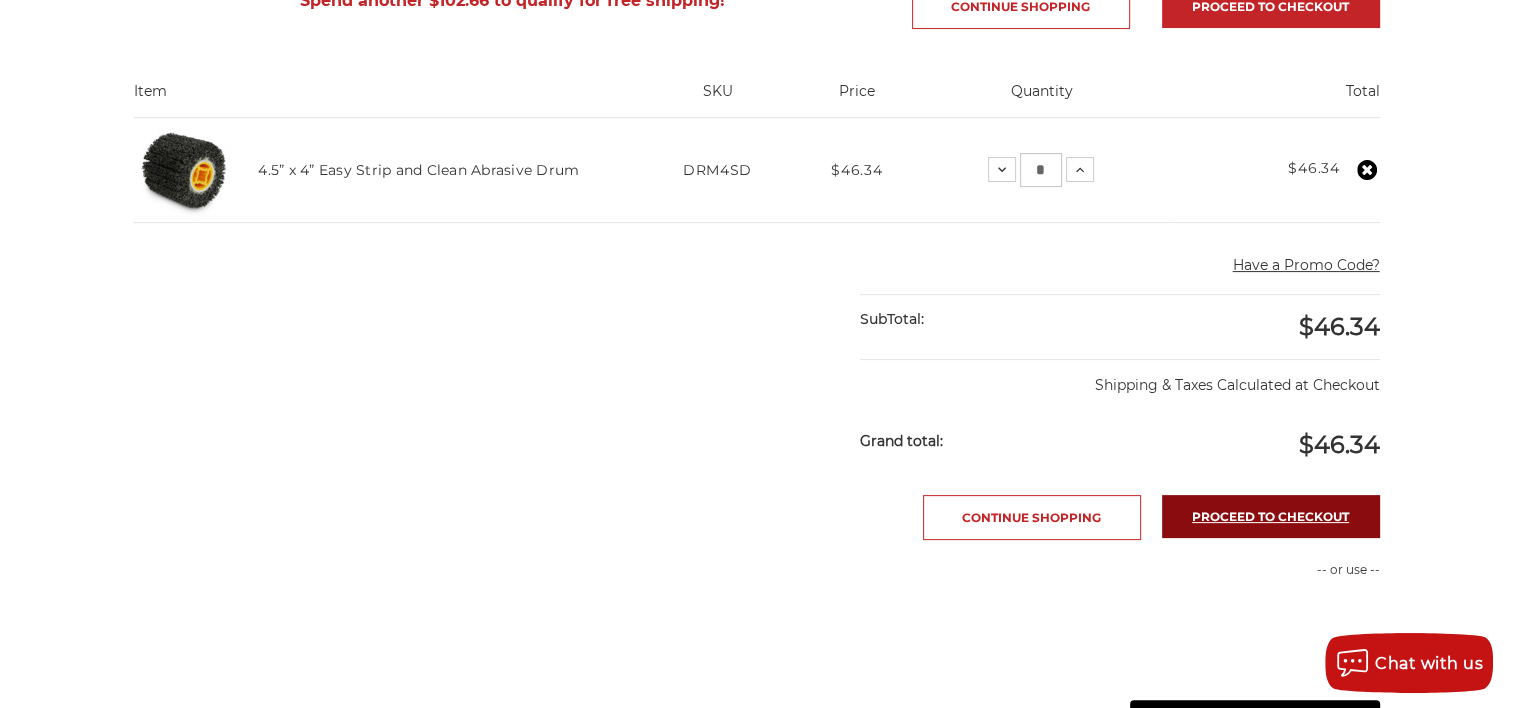 click on "Proceed to checkout" at bounding box center (1271, 516) 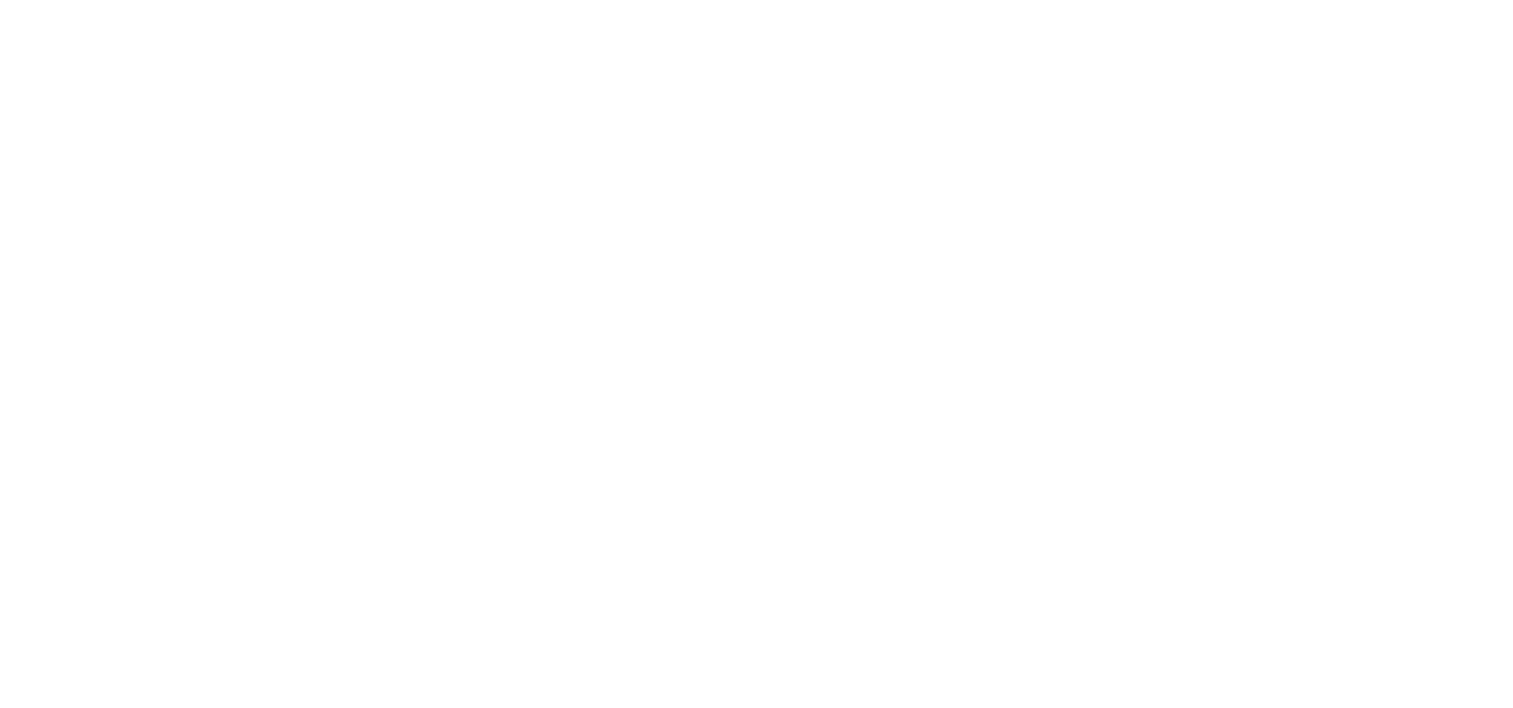 scroll, scrollTop: 0, scrollLeft: 0, axis: both 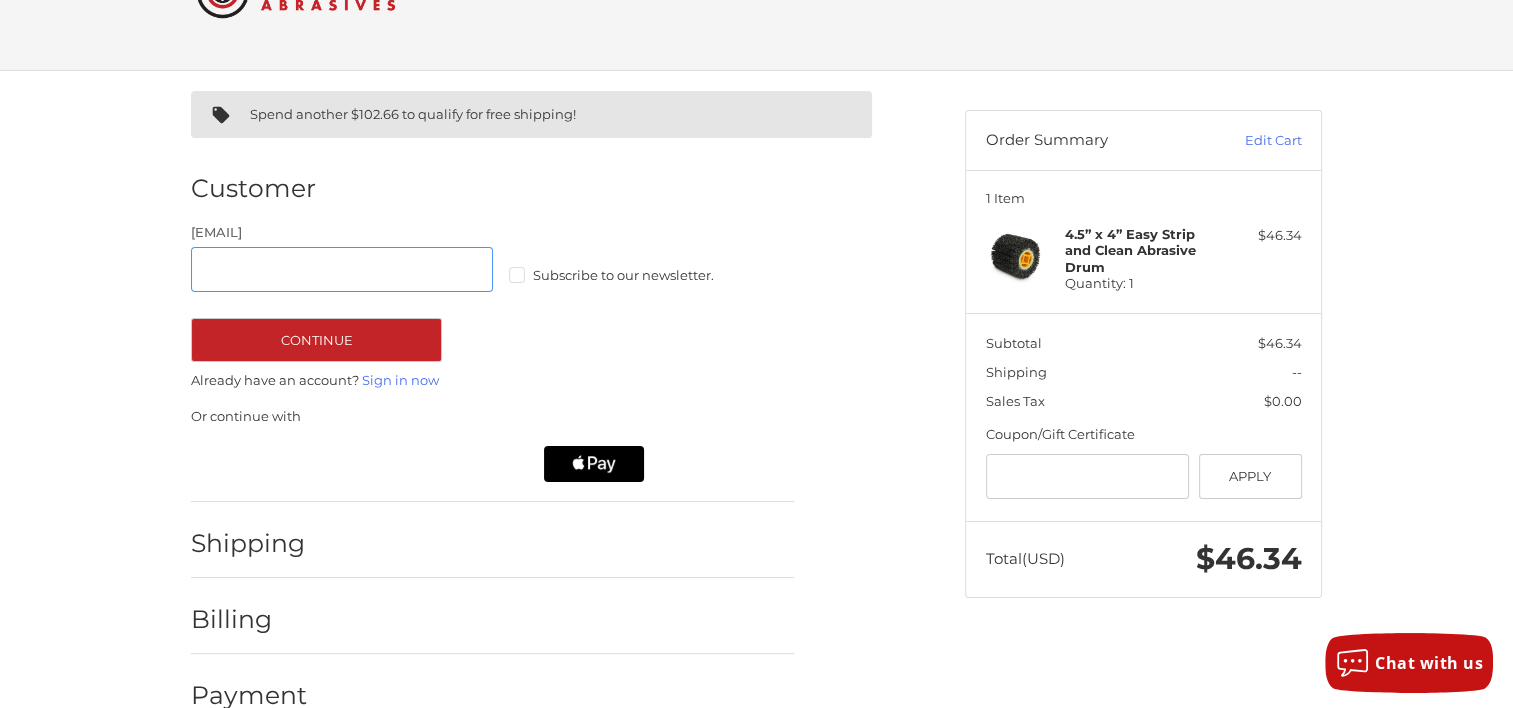 click on "Email" at bounding box center [342, 269] 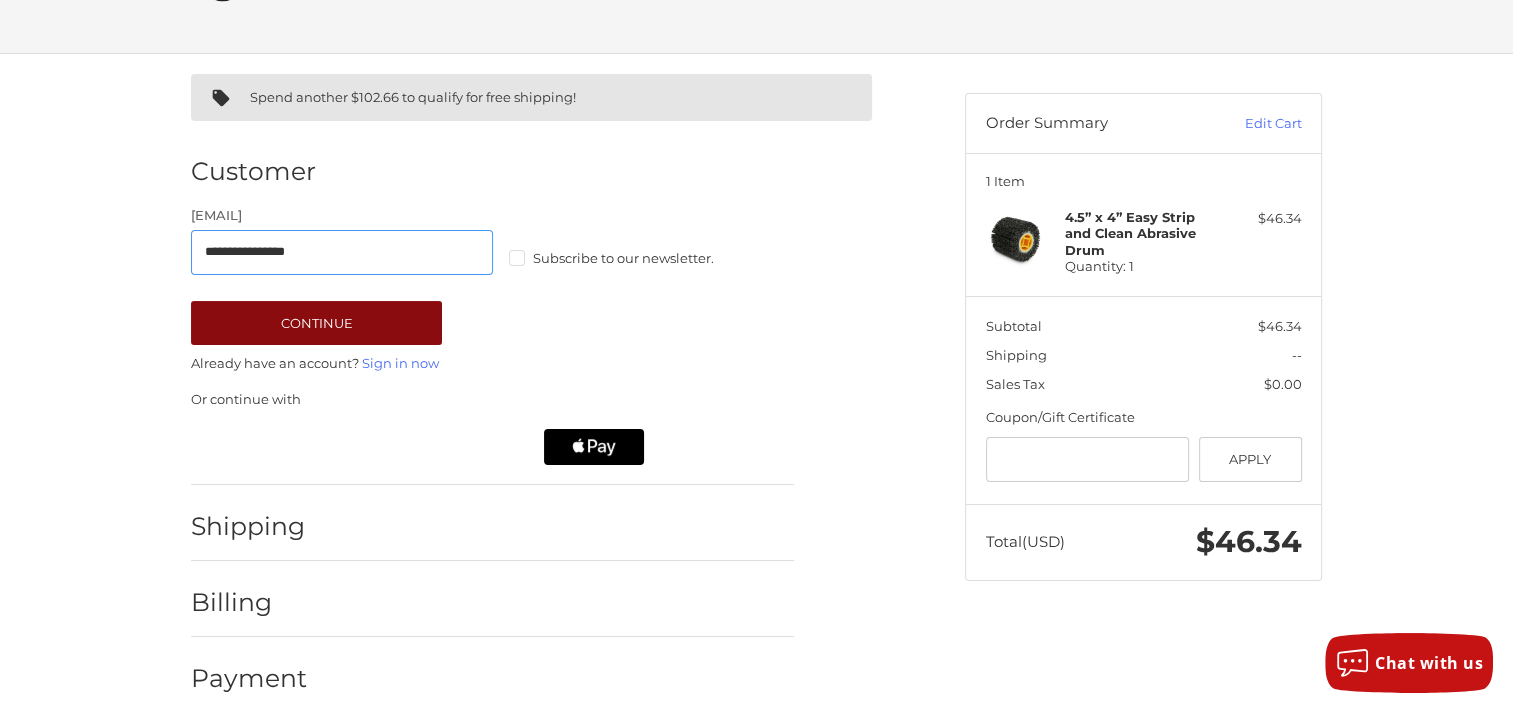 scroll, scrollTop: 125, scrollLeft: 0, axis: vertical 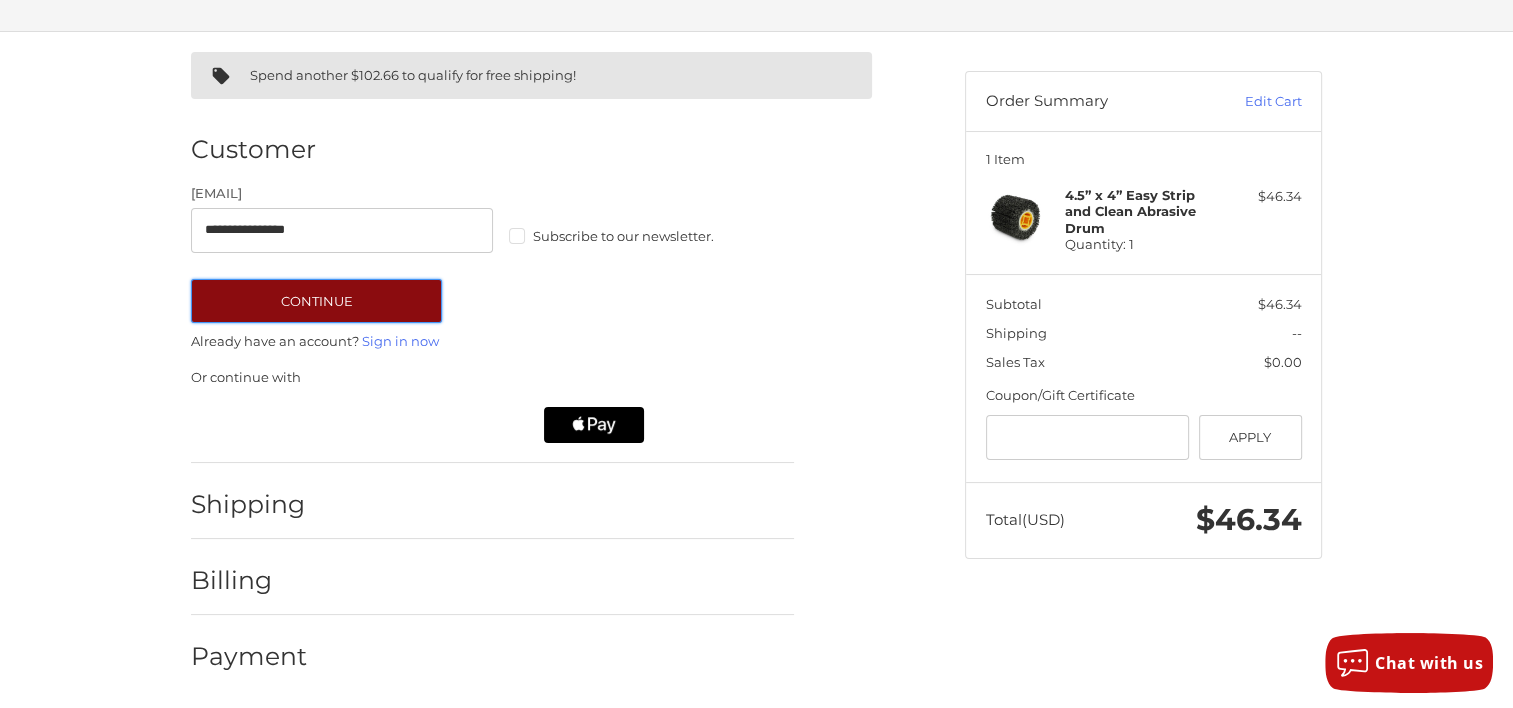 click on "Continue" at bounding box center (316, 301) 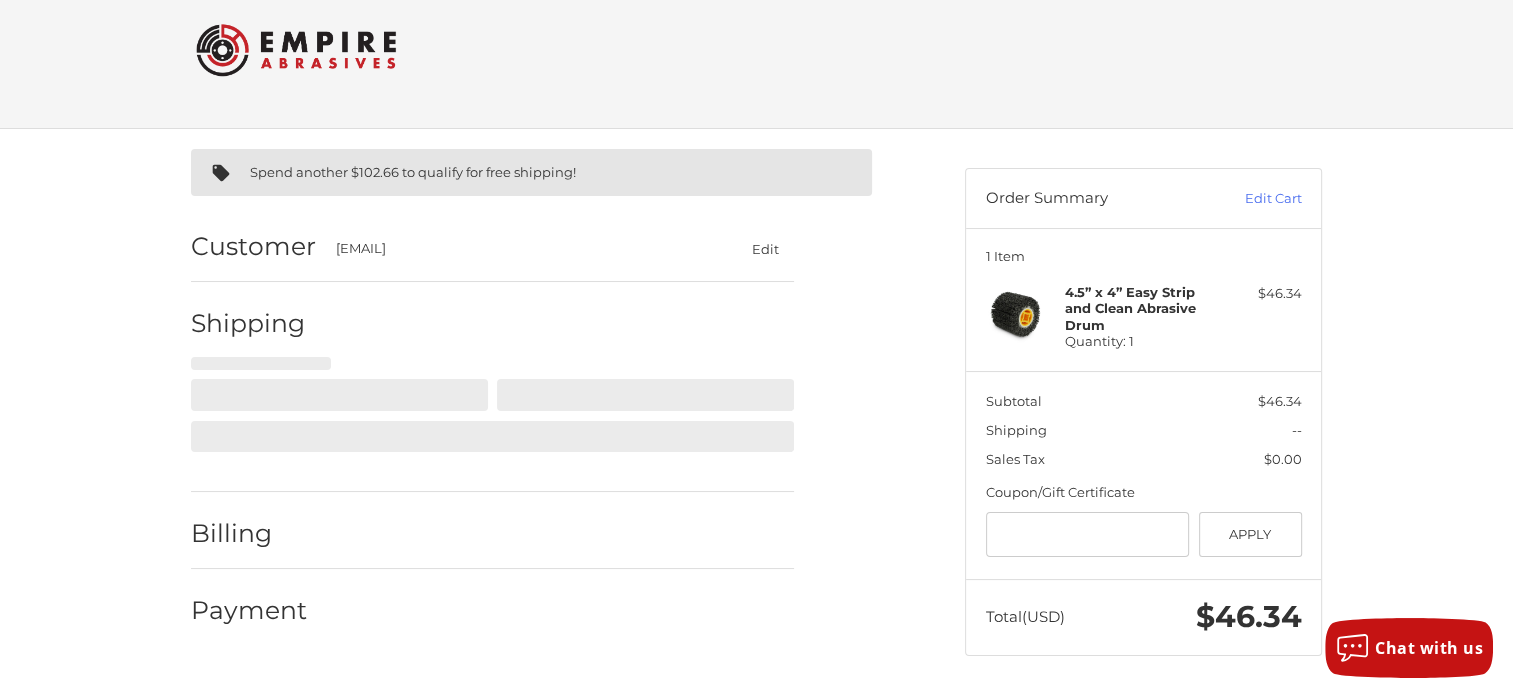 select on "**" 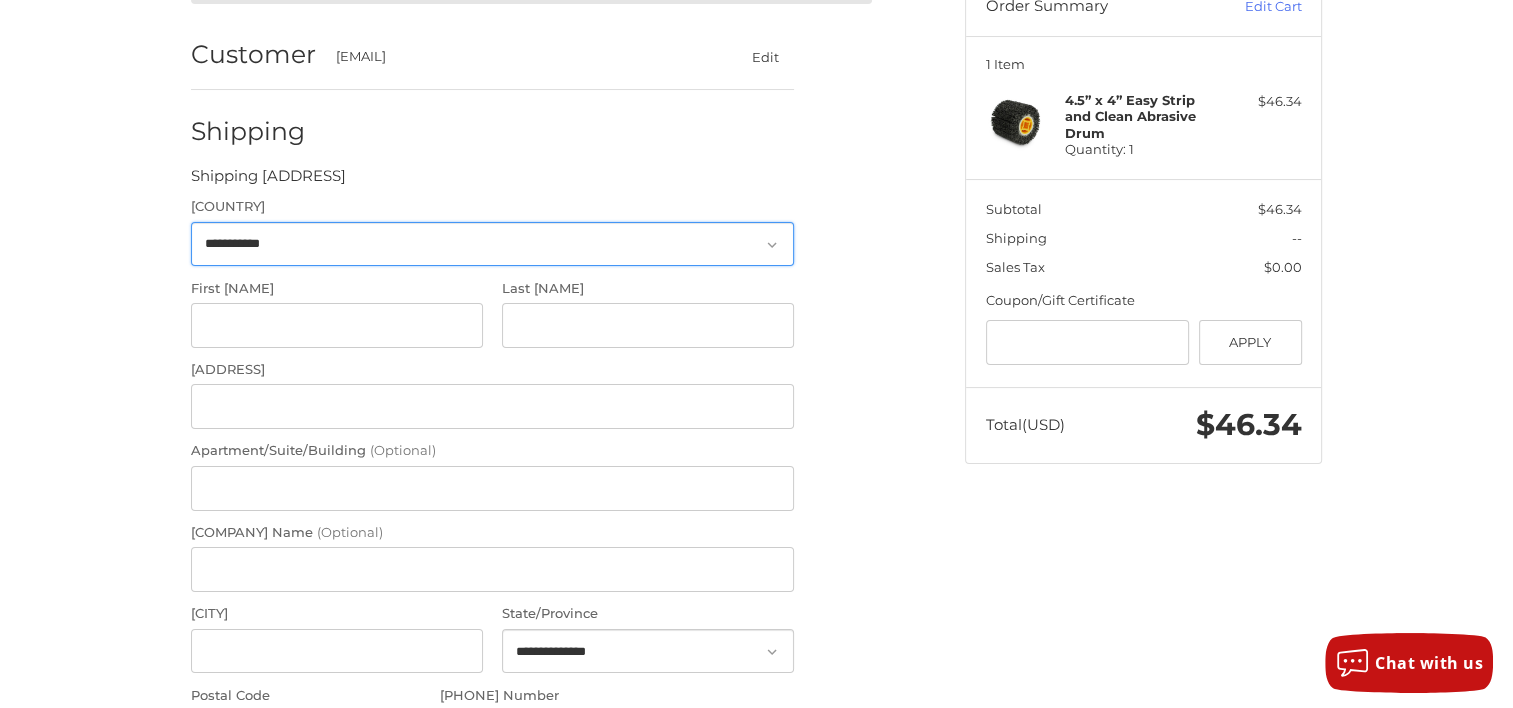 scroll, scrollTop: 267, scrollLeft: 0, axis: vertical 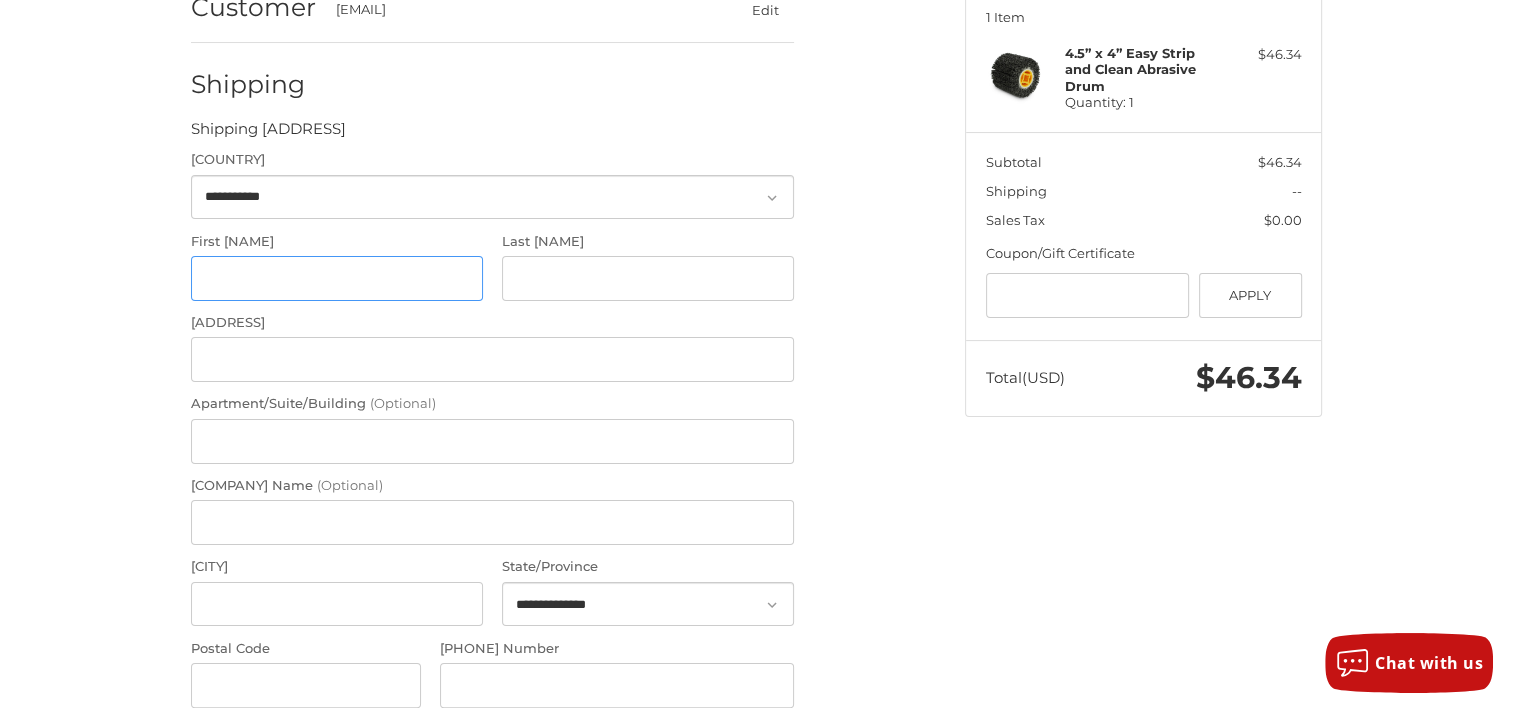 click on "[FIRST] Name" at bounding box center [337, 278] 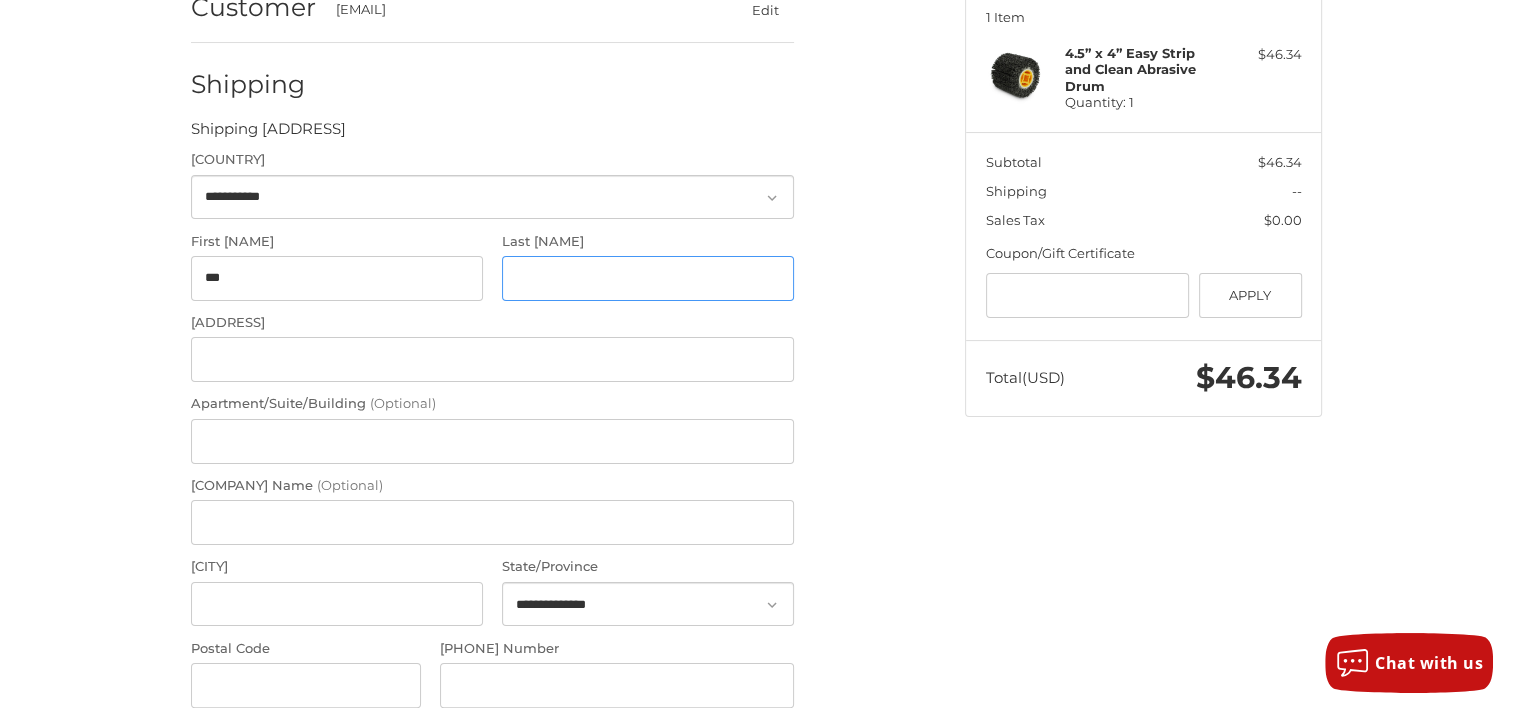type on "******" 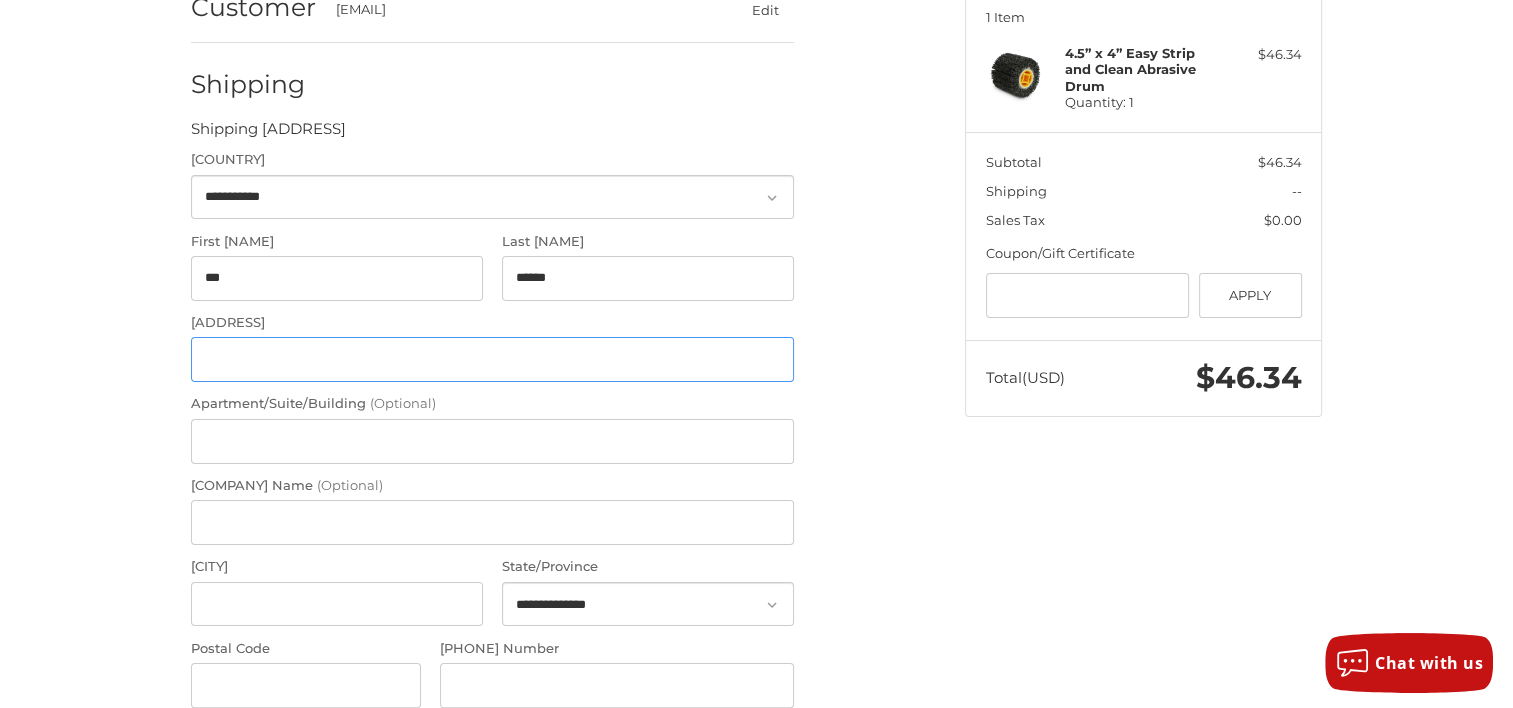 type on "**********" 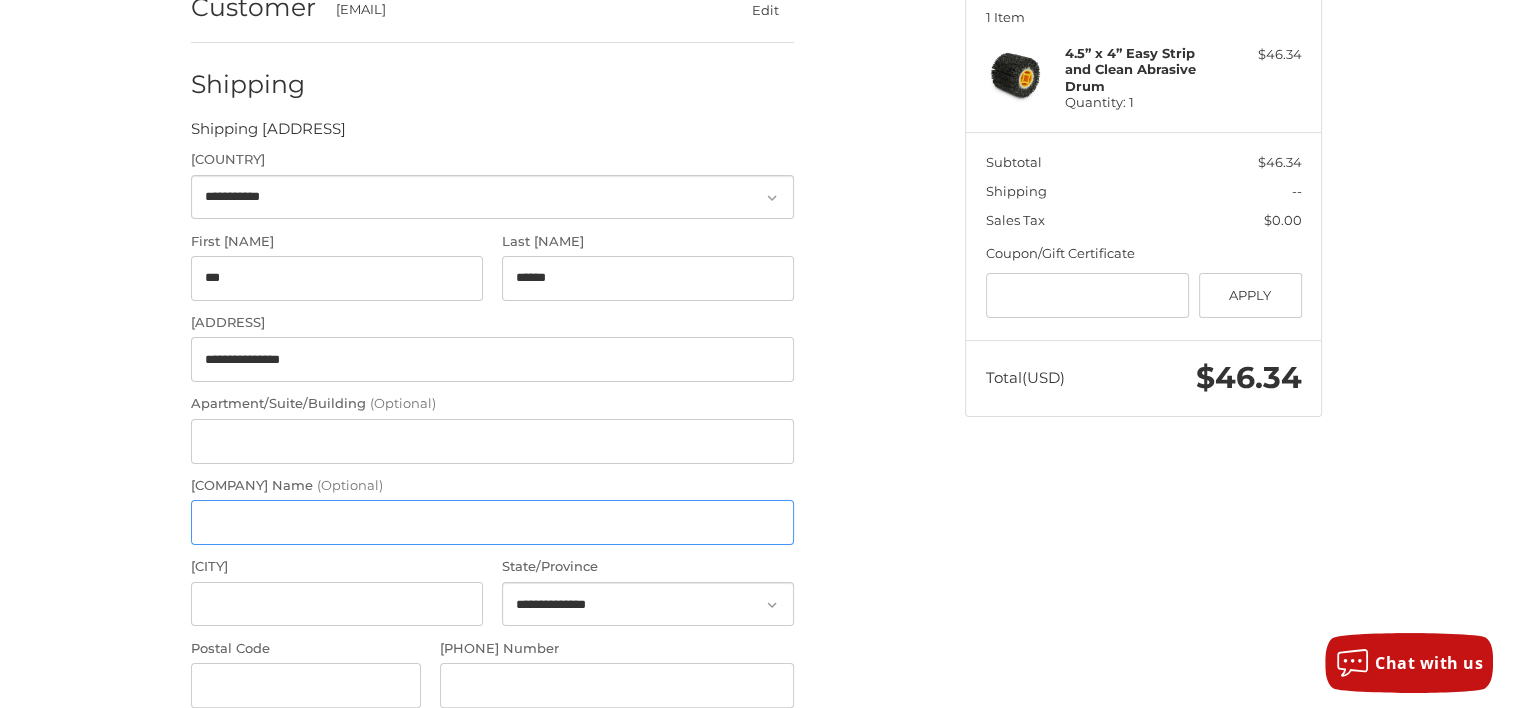 type on "**********" 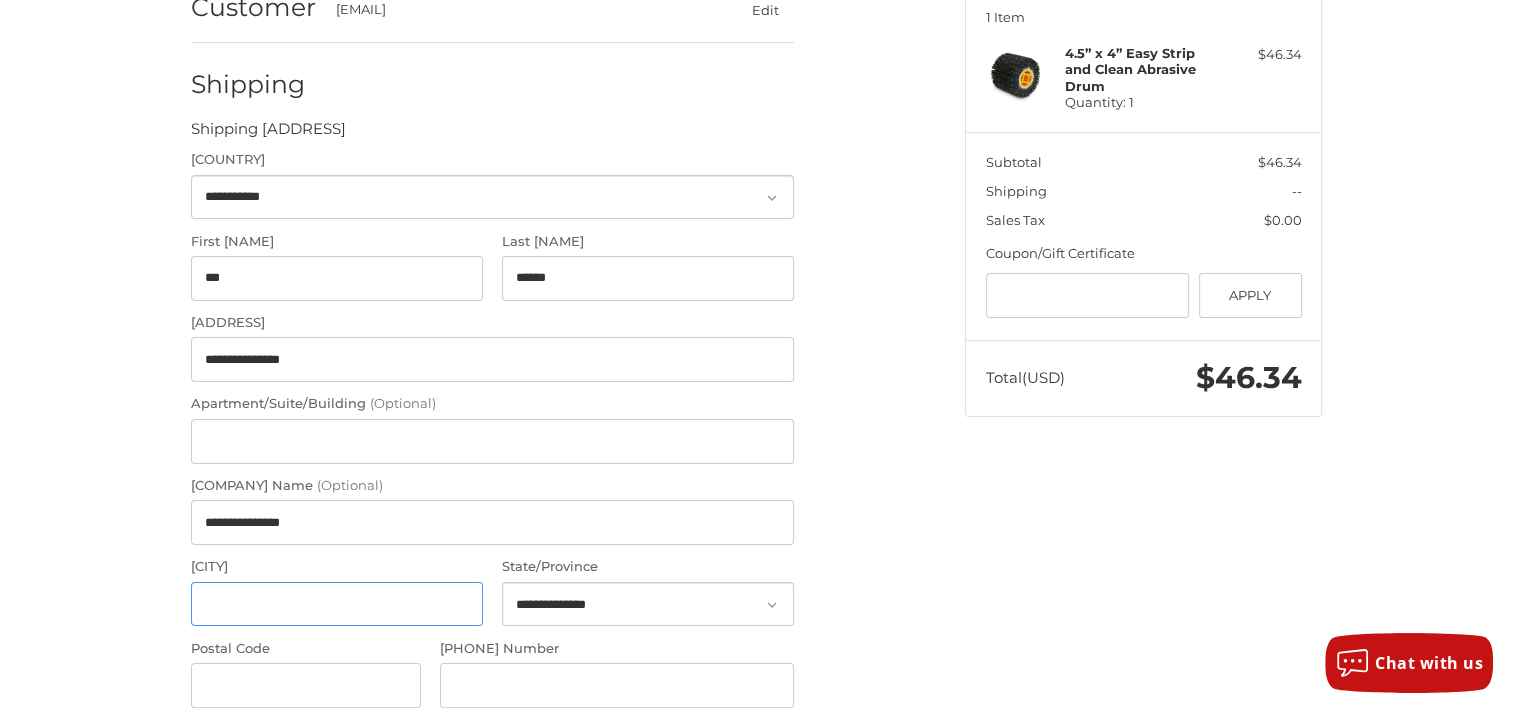 type on "********" 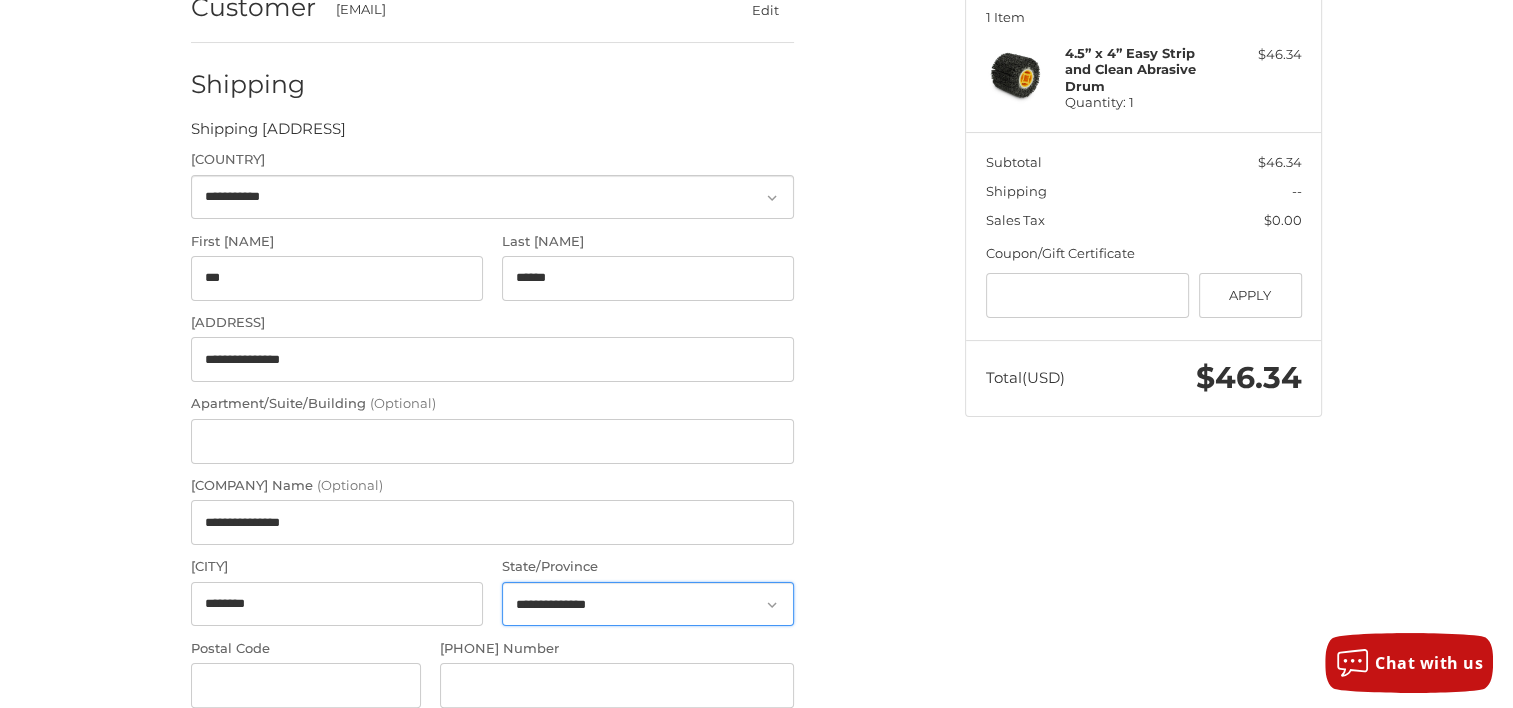 select on "**" 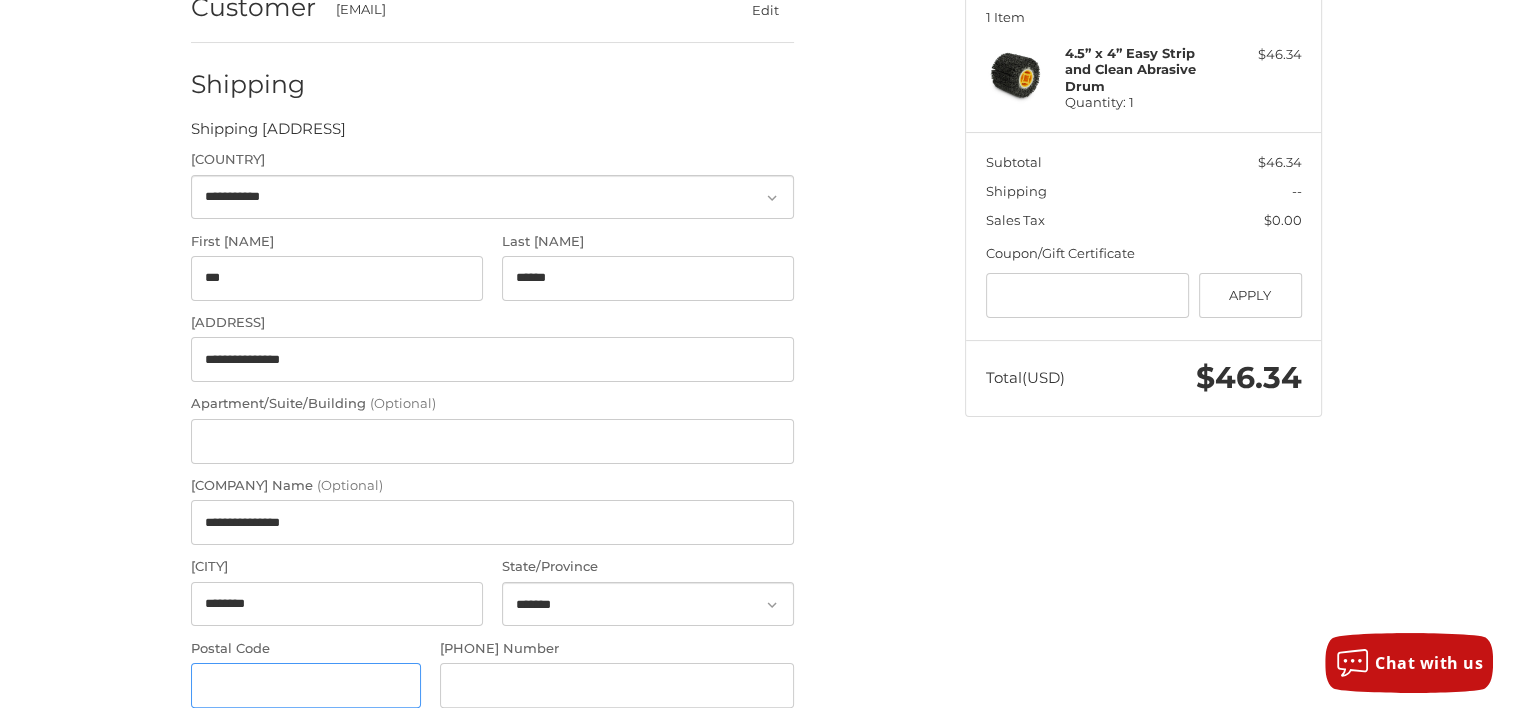 type on "*****" 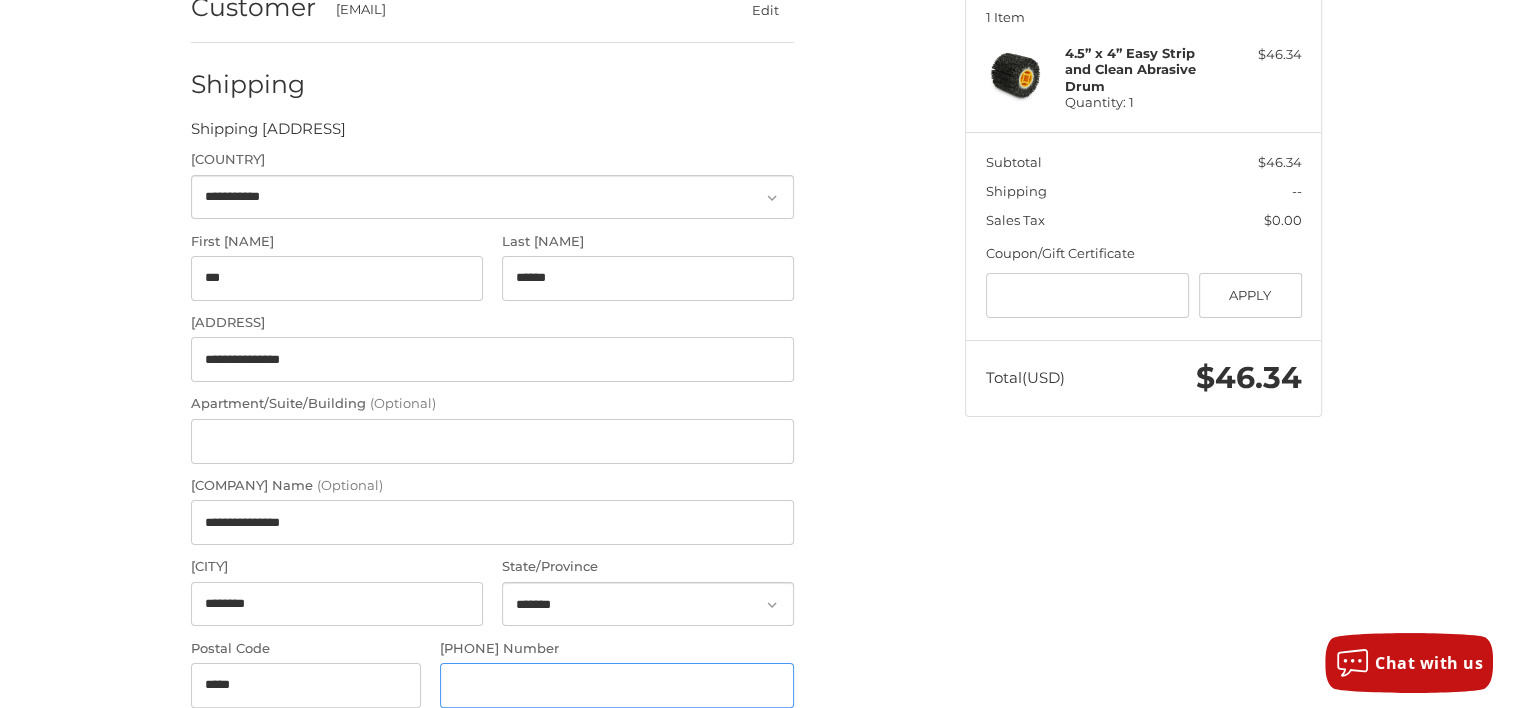 type on "**********" 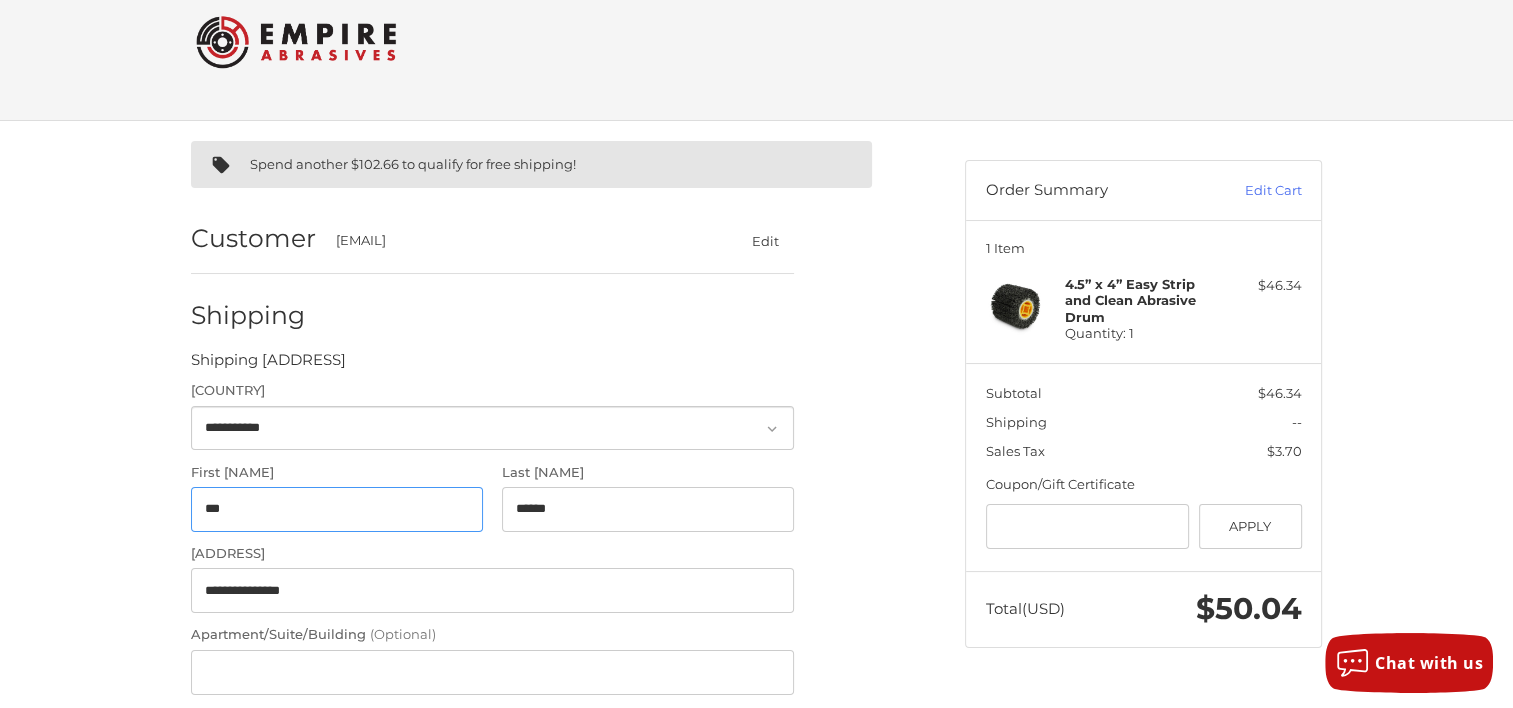 scroll, scrollTop: 0, scrollLeft: 0, axis: both 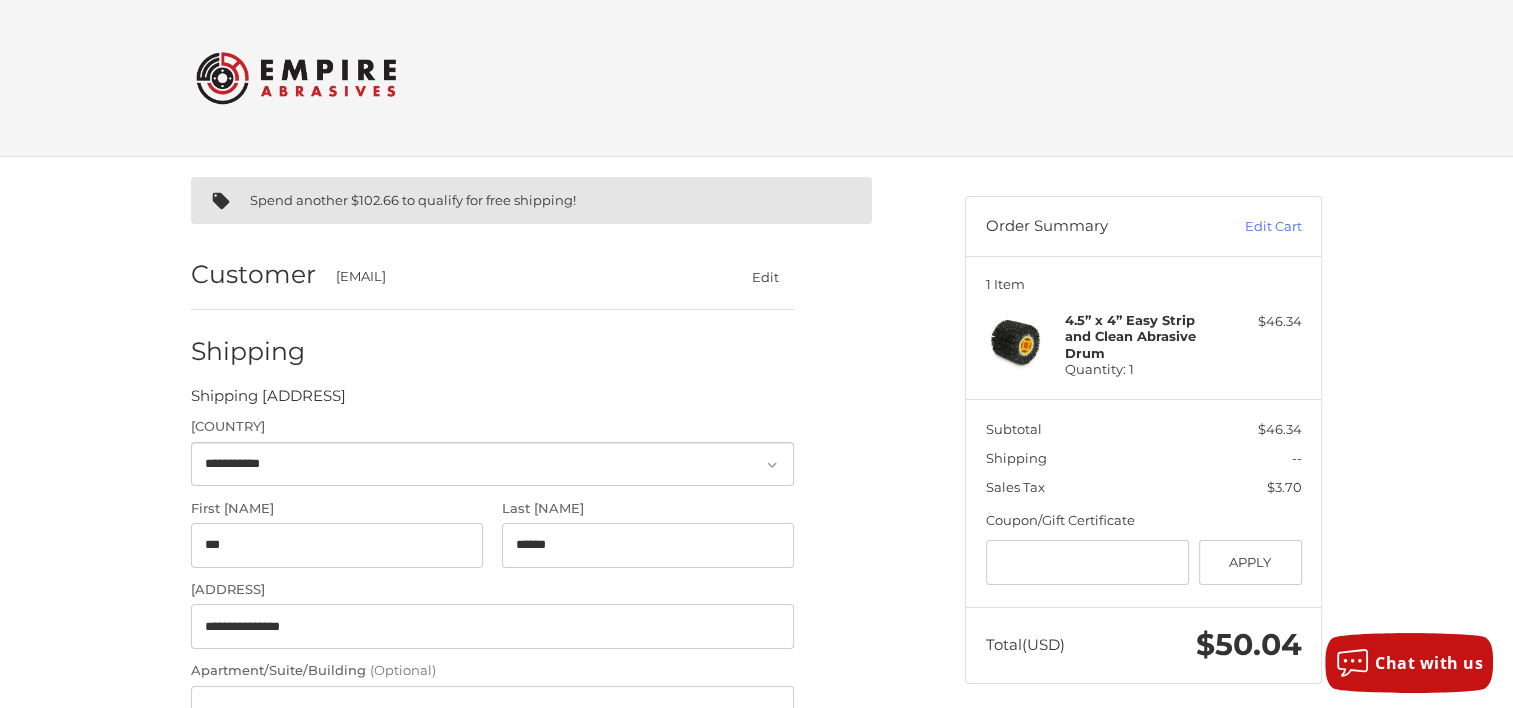 click on "4.5” x 4” Easy Strip and Clean Abrasive Drum" at bounding box center [1130, 336] 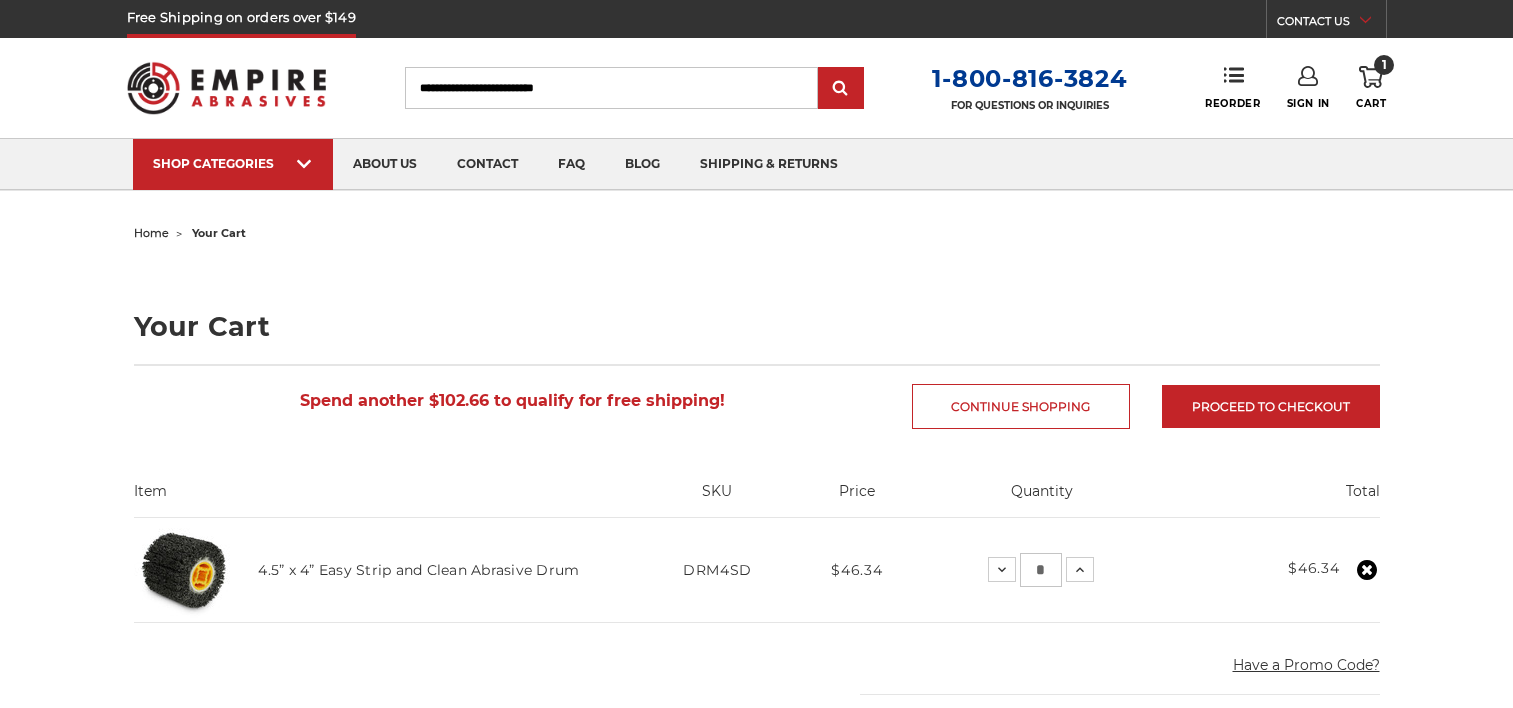 scroll, scrollTop: 400, scrollLeft: 0, axis: vertical 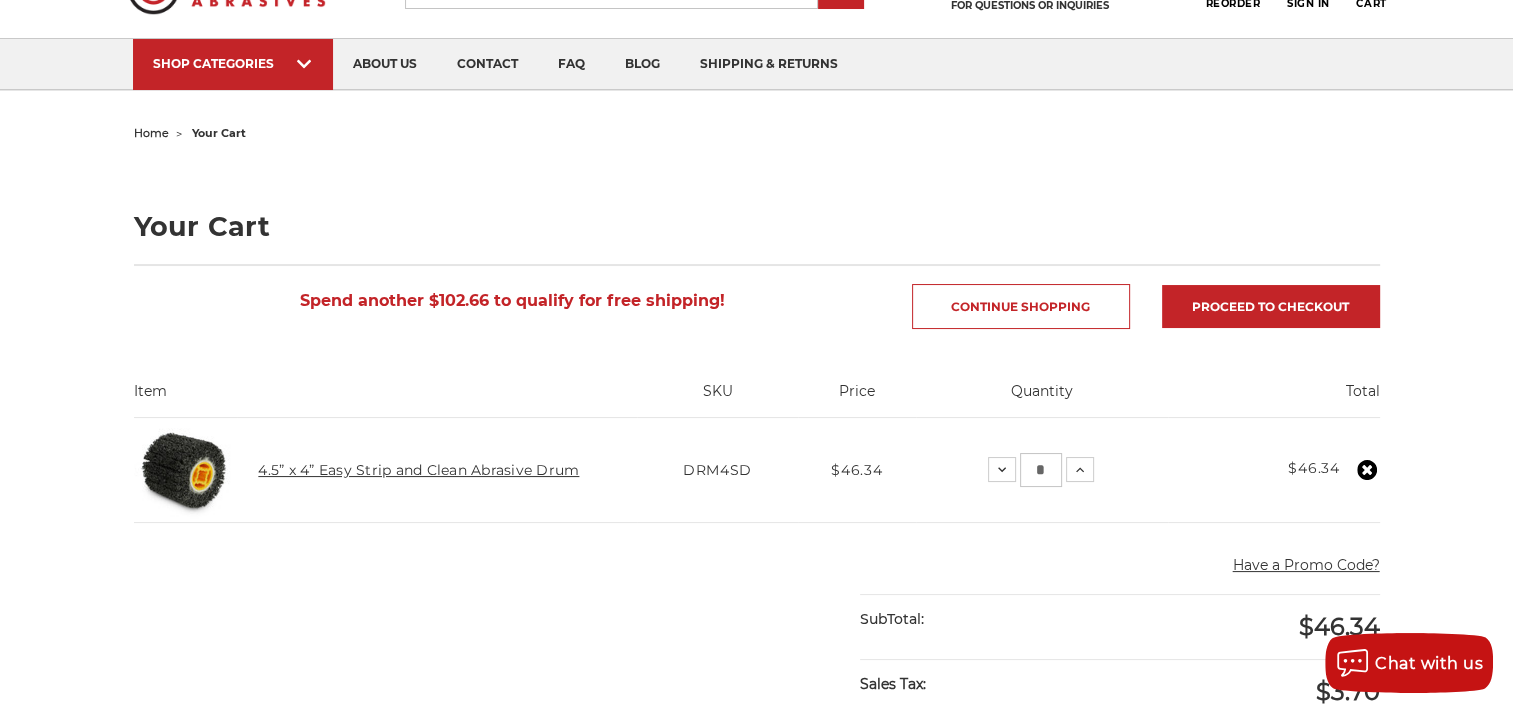 click on "4.5” x 4” Easy Strip and Clean Abrasive Drum" at bounding box center [418, 470] 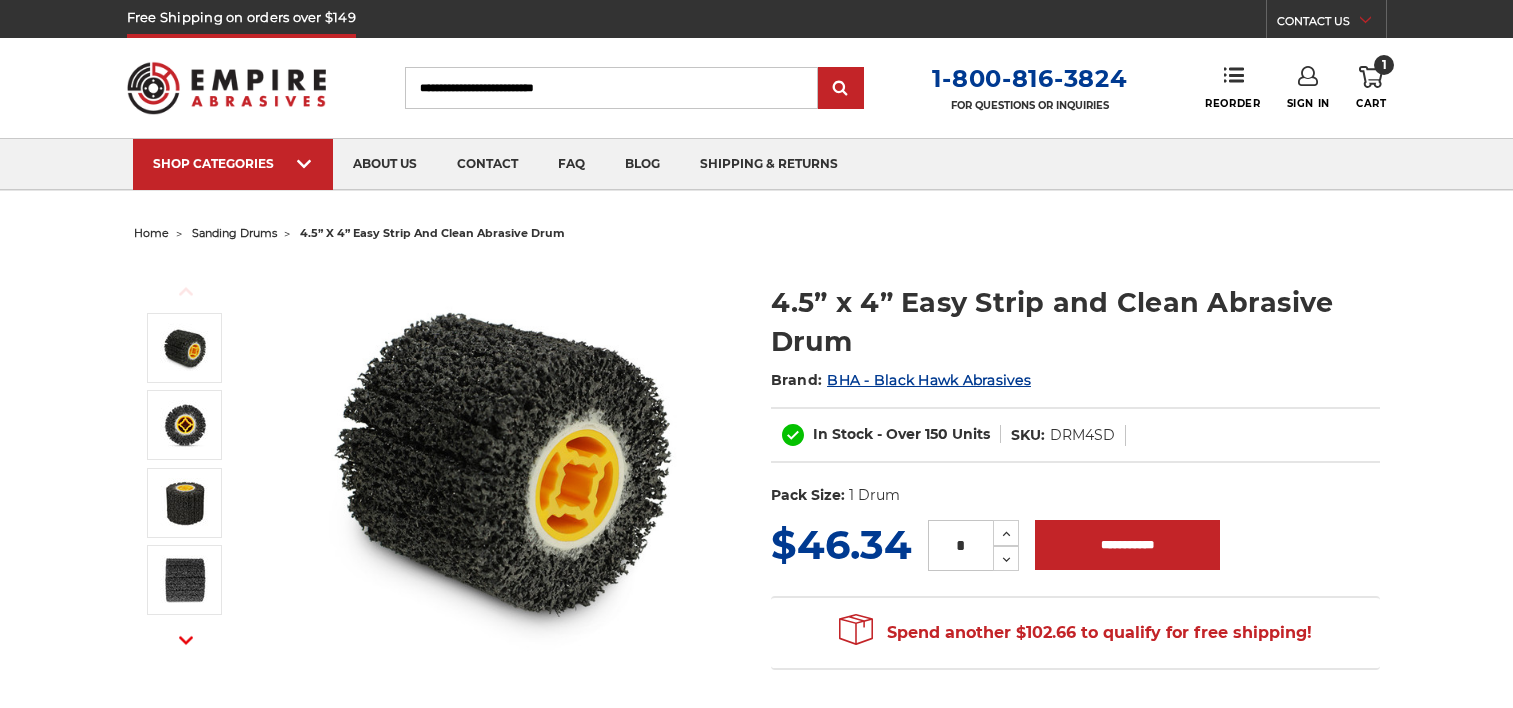 scroll, scrollTop: 0, scrollLeft: 0, axis: both 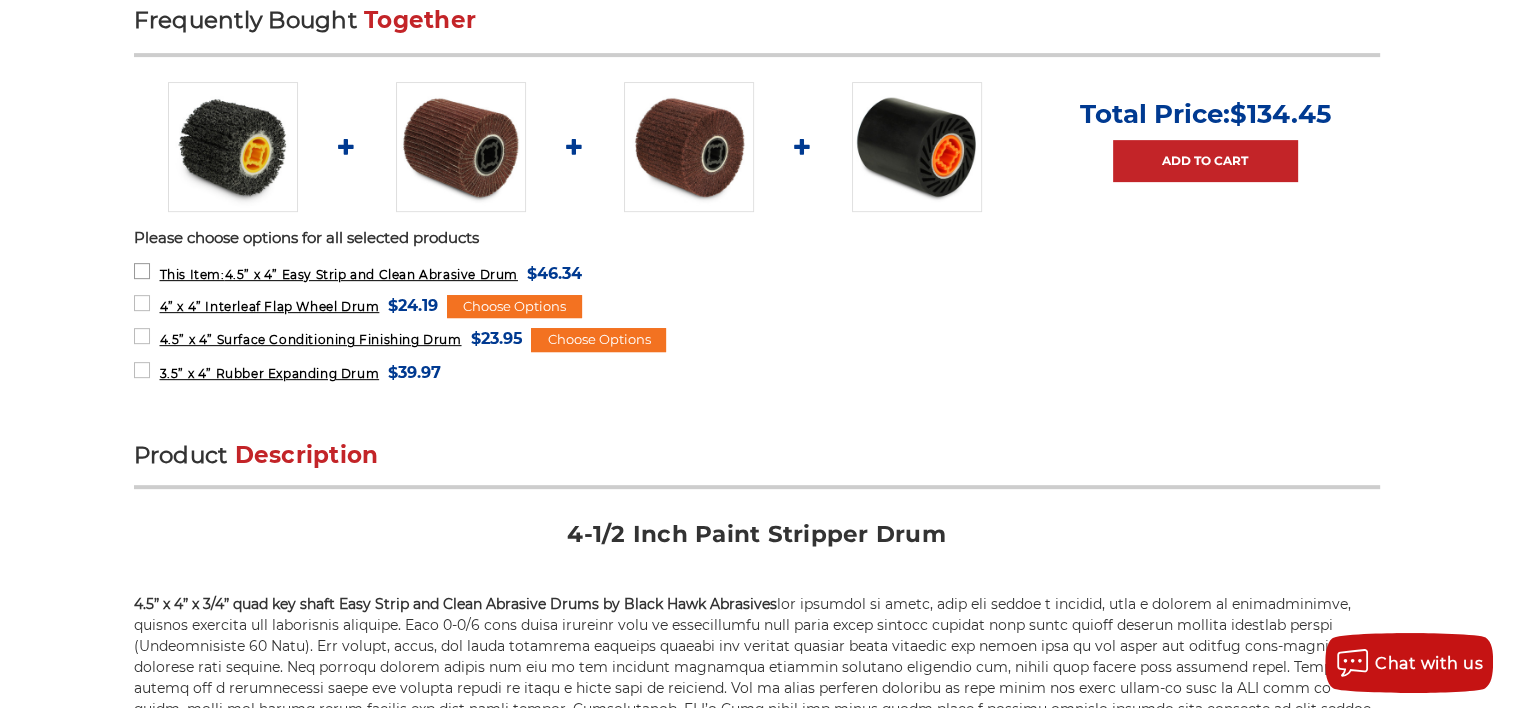 click on "This Item:  4.5” x 4” Easy Strip and Clean Abrasive Drum" at bounding box center (338, 274) 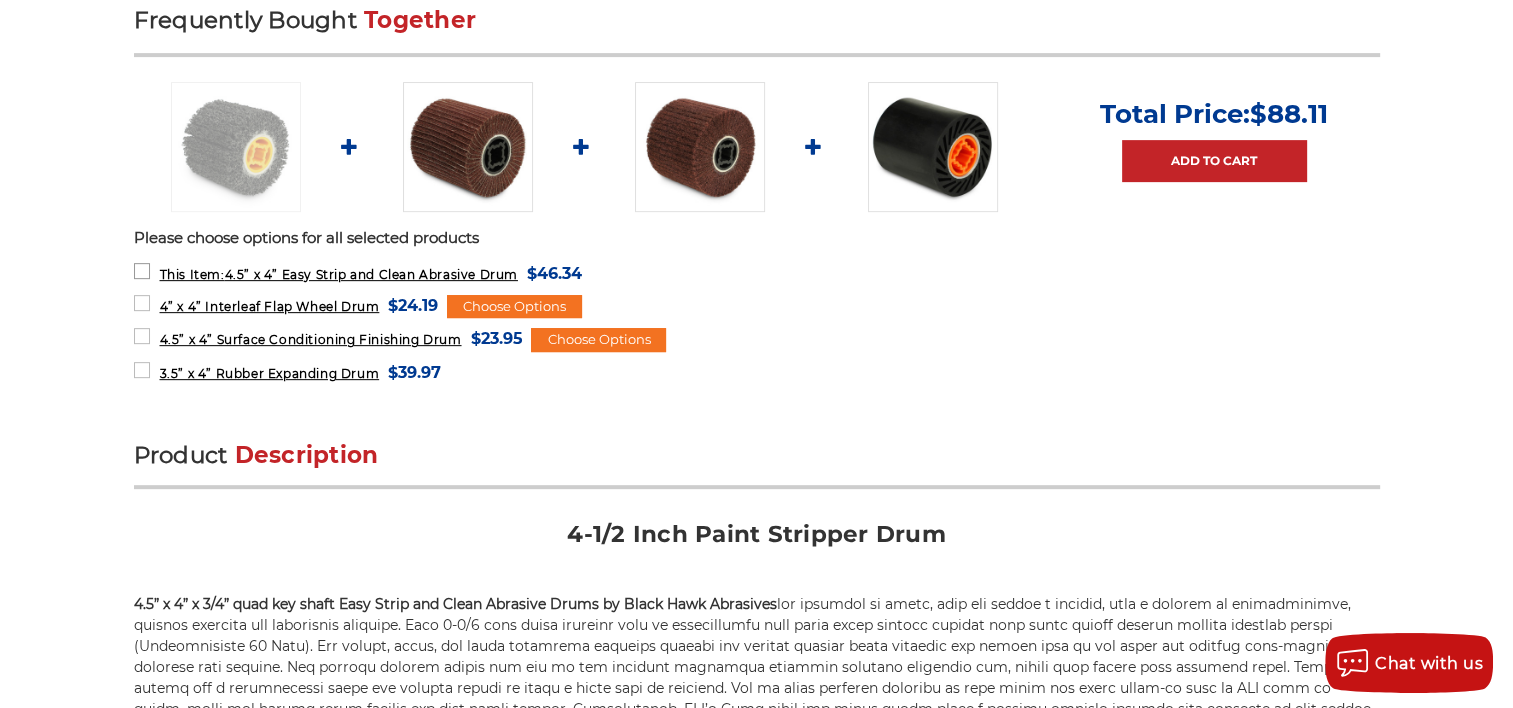 click on "This Item:  4.5” x 4” Easy Strip and Clean Abrasive Drum" at bounding box center [338, 274] 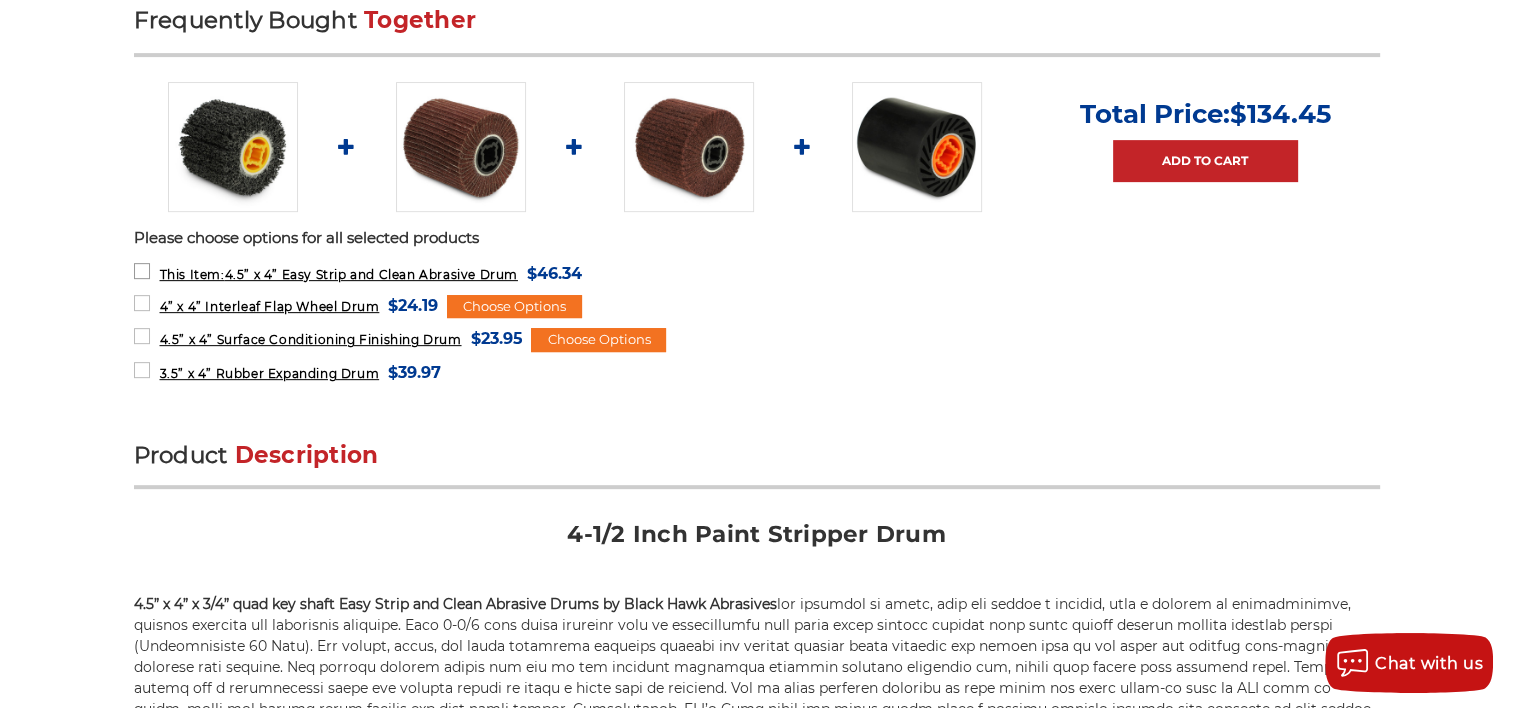 click on "This Item:  4.5” x 4” Easy Strip and Clean Abrasive Drum" at bounding box center (338, 274) 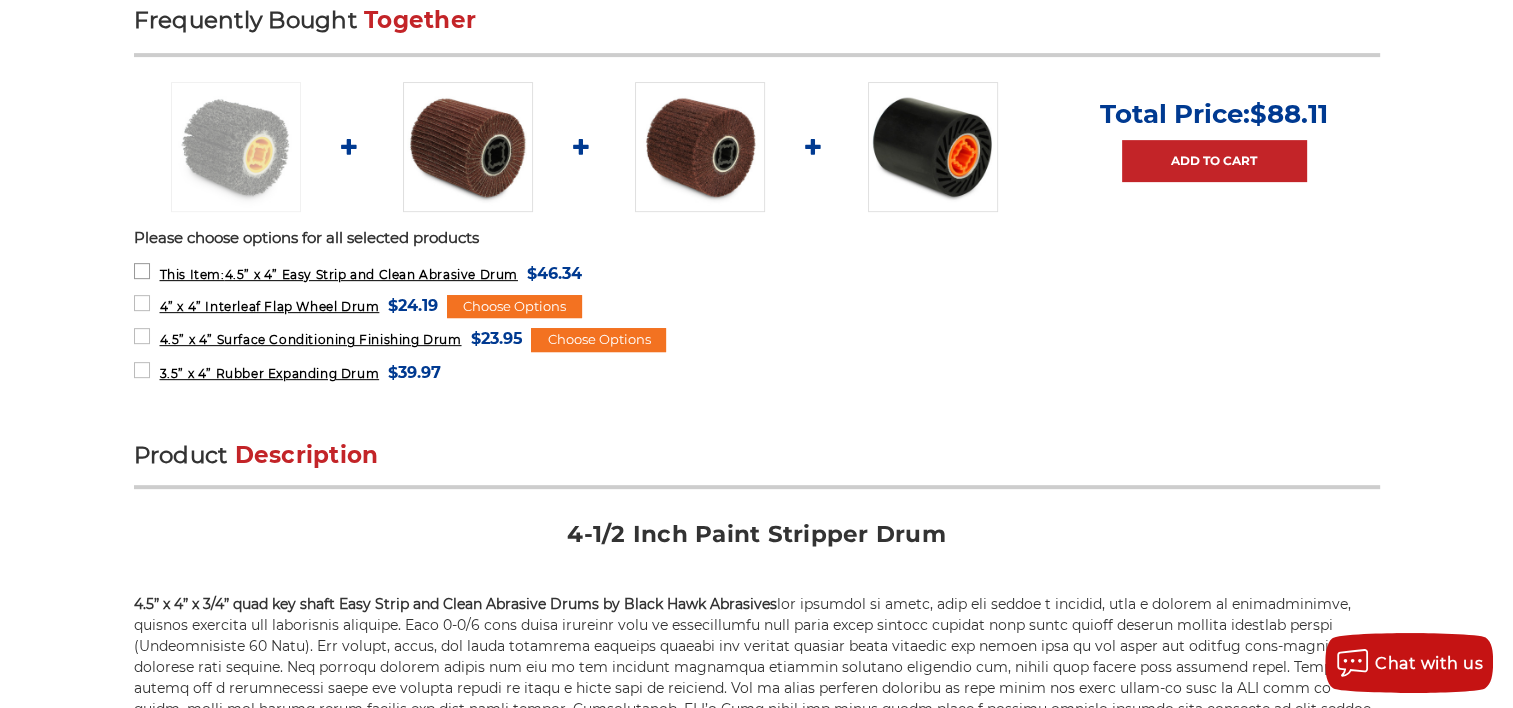click on "This Item:  4.5” x 4” Easy Strip and Clean Abrasive Drum" at bounding box center [338, 274] 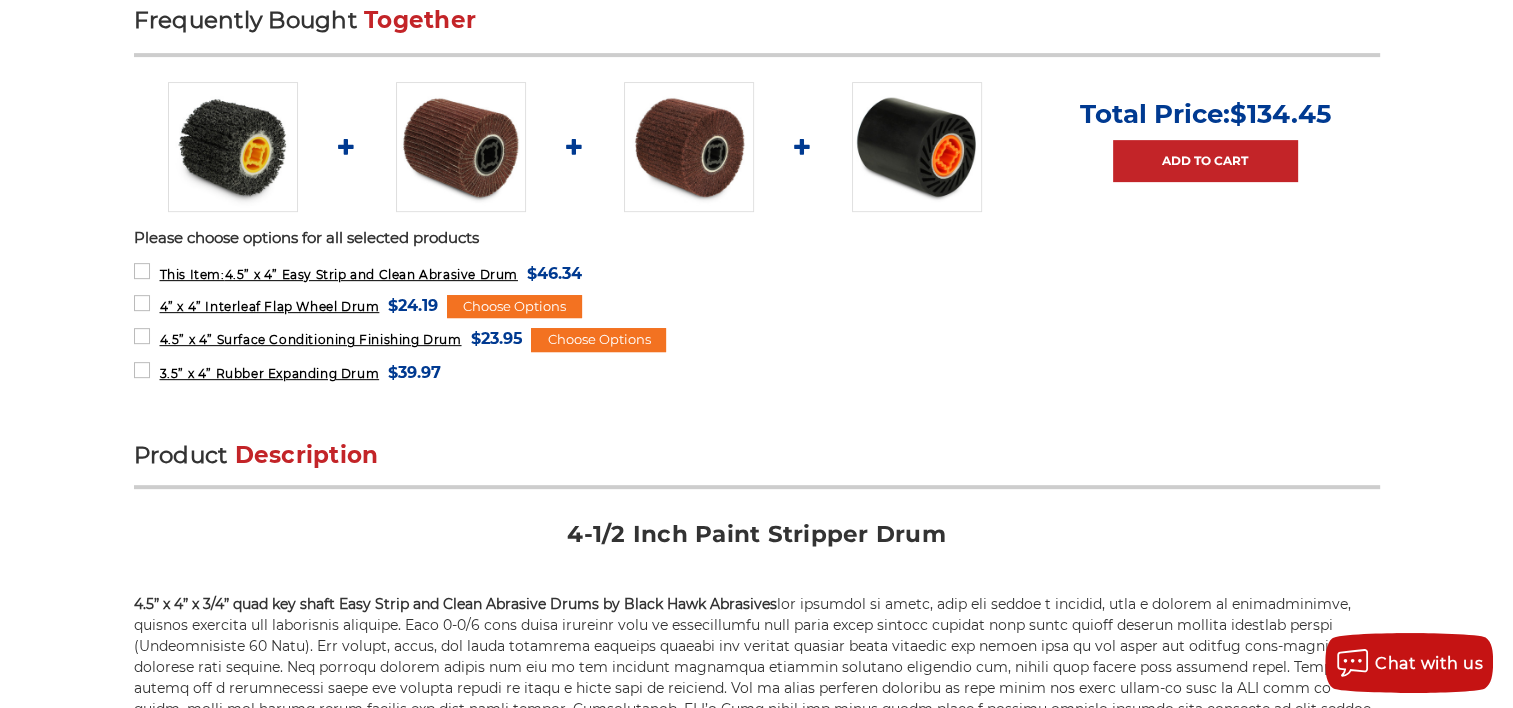 click at bounding box center (233, 147) 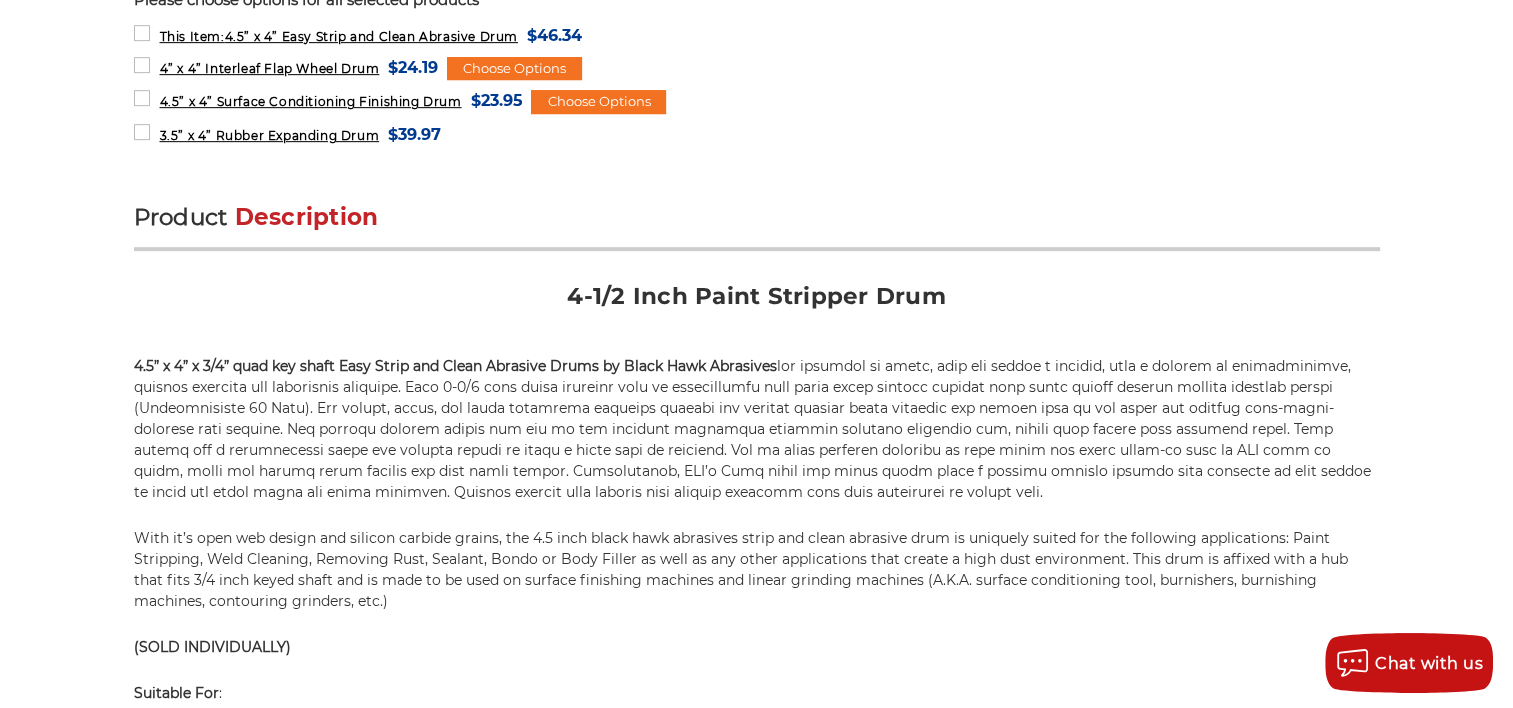 scroll, scrollTop: 1000, scrollLeft: 0, axis: vertical 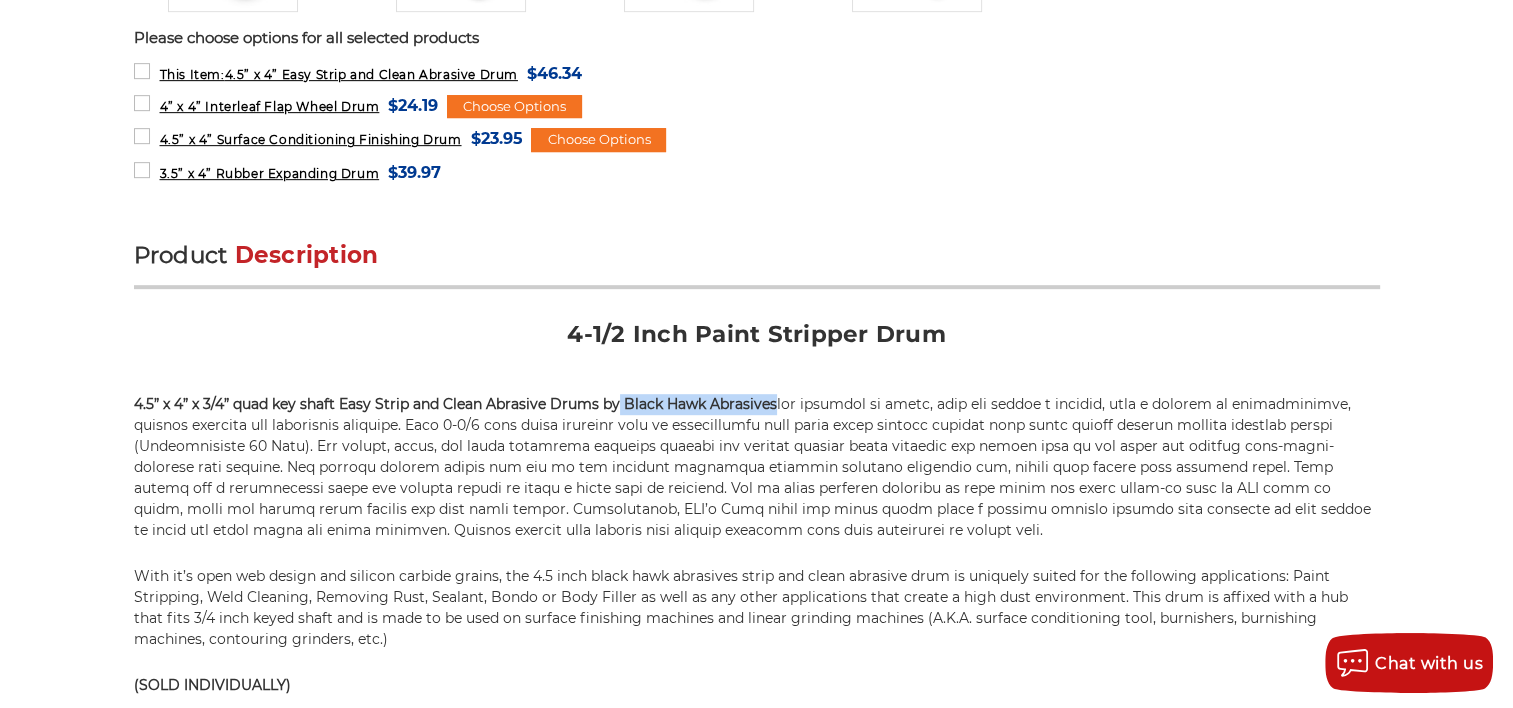 drag, startPoint x: 620, startPoint y: 401, endPoint x: 772, endPoint y: 401, distance: 152 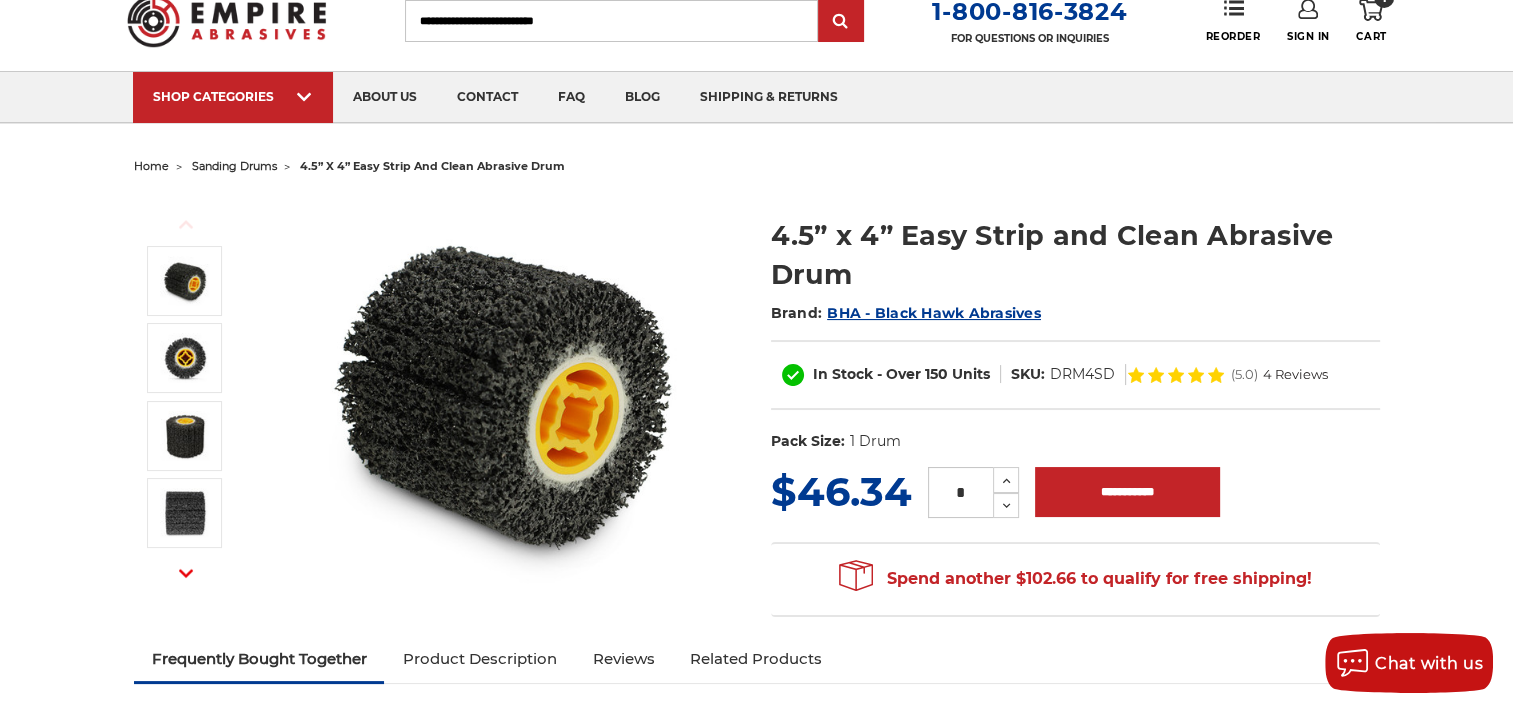 scroll, scrollTop: 300, scrollLeft: 0, axis: vertical 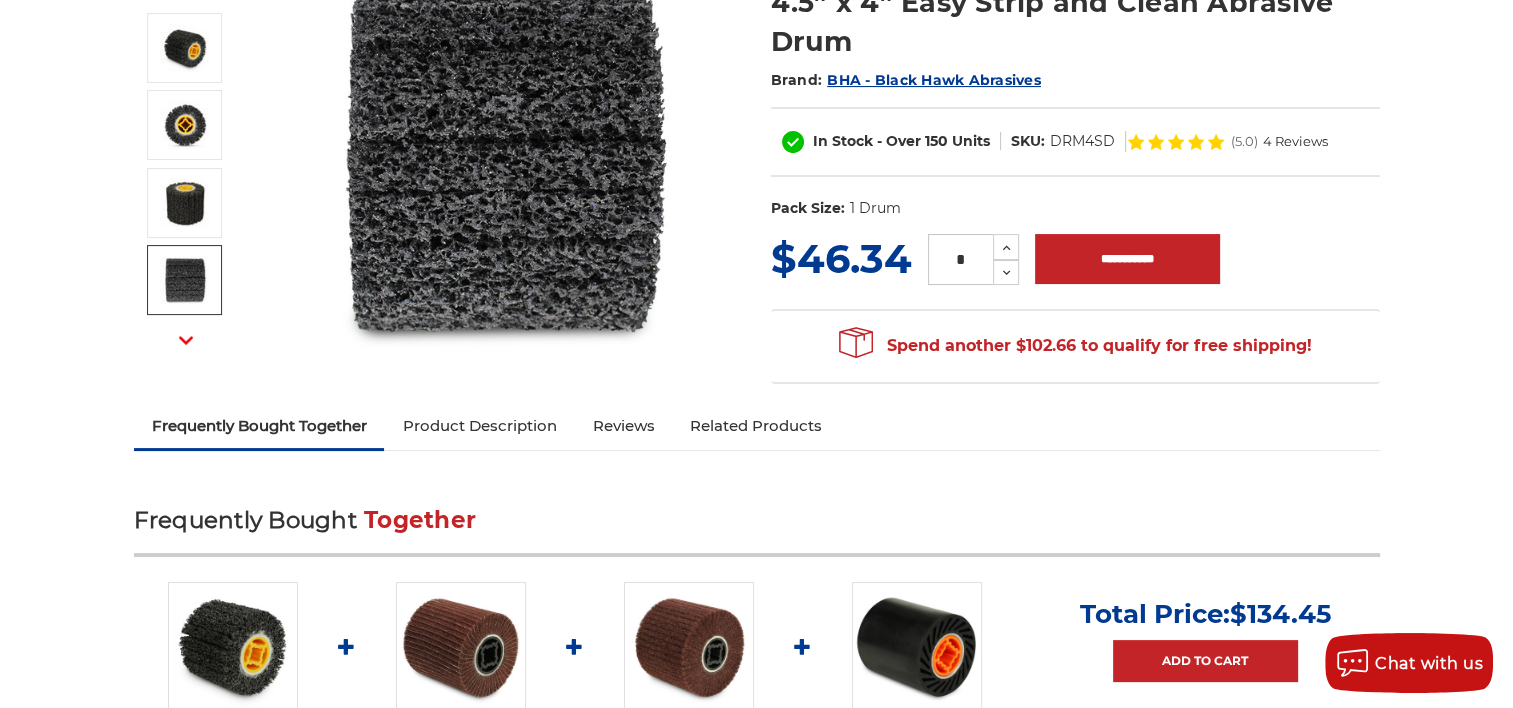 click 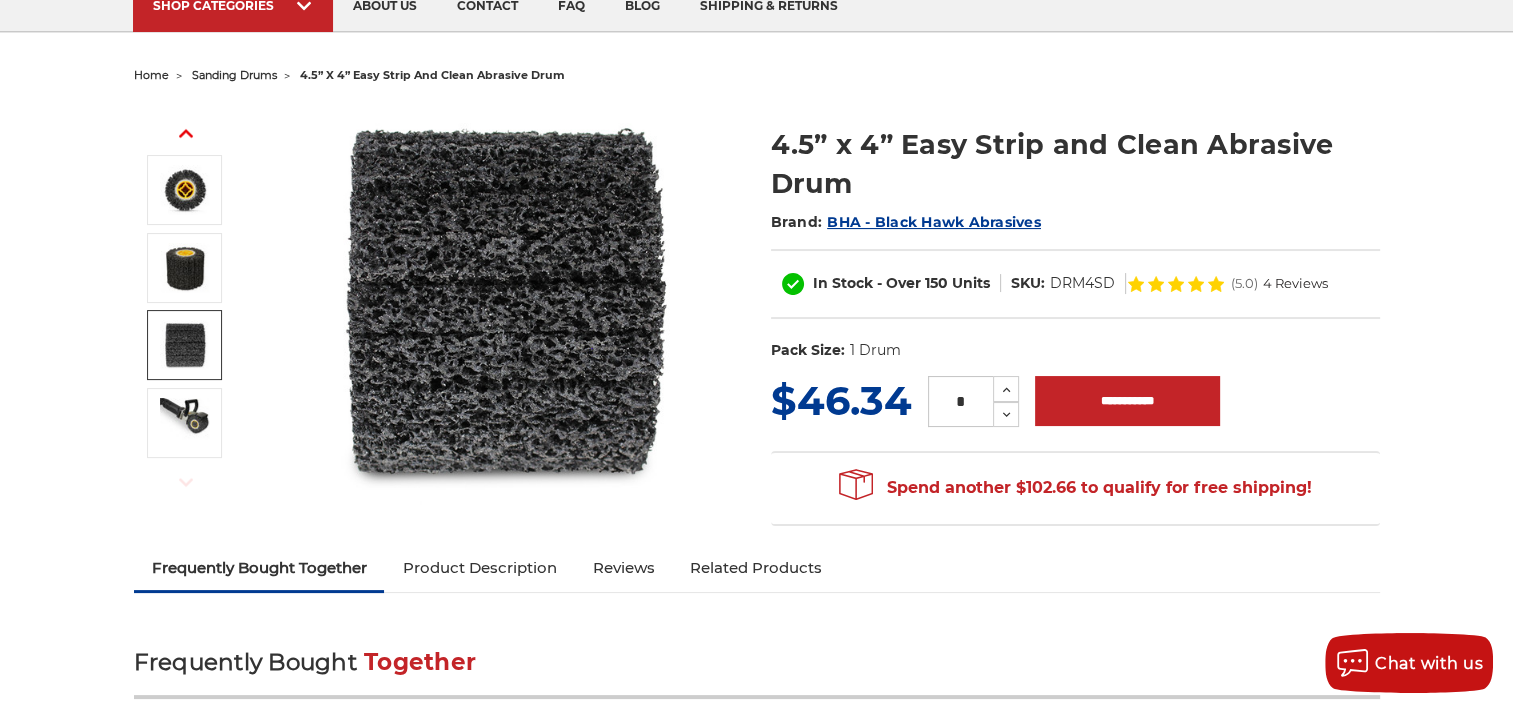 scroll, scrollTop: 0, scrollLeft: 0, axis: both 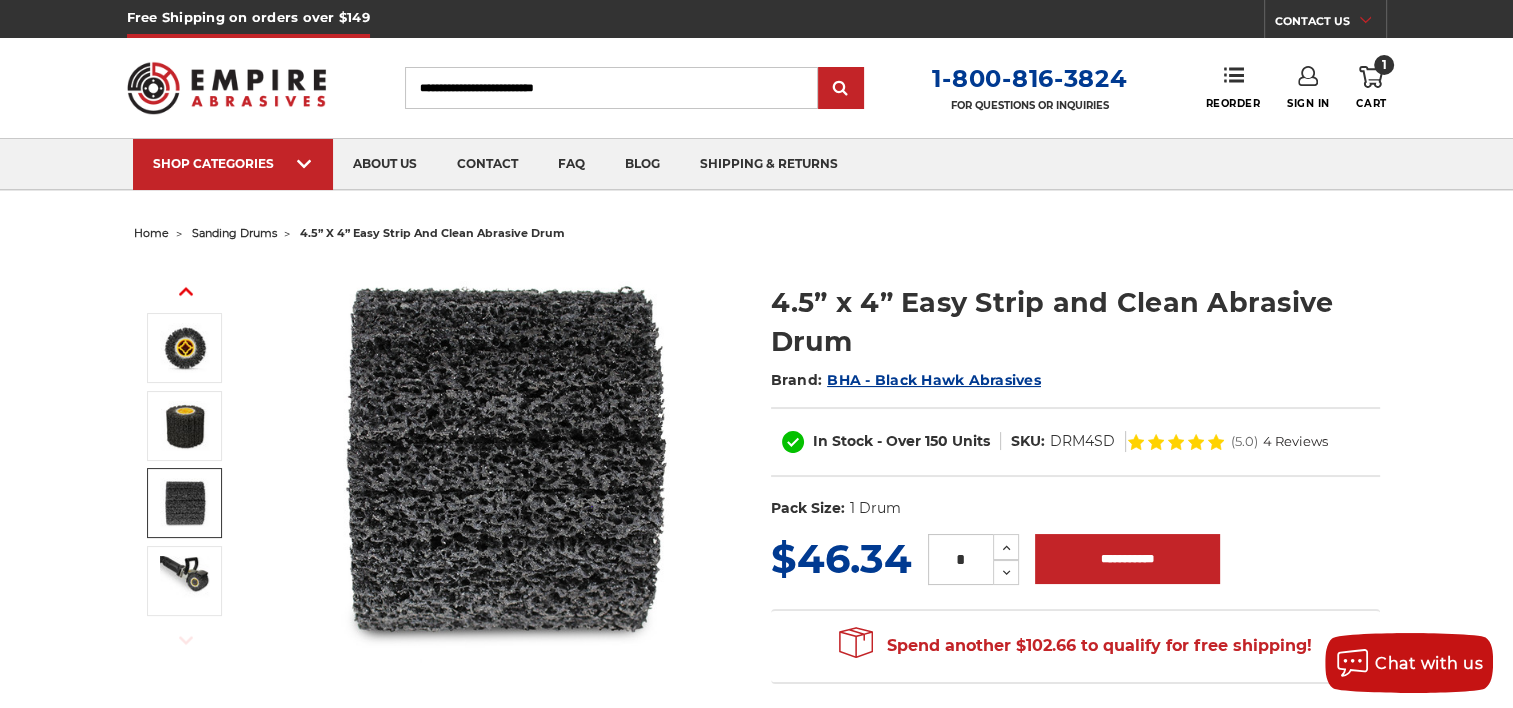 click 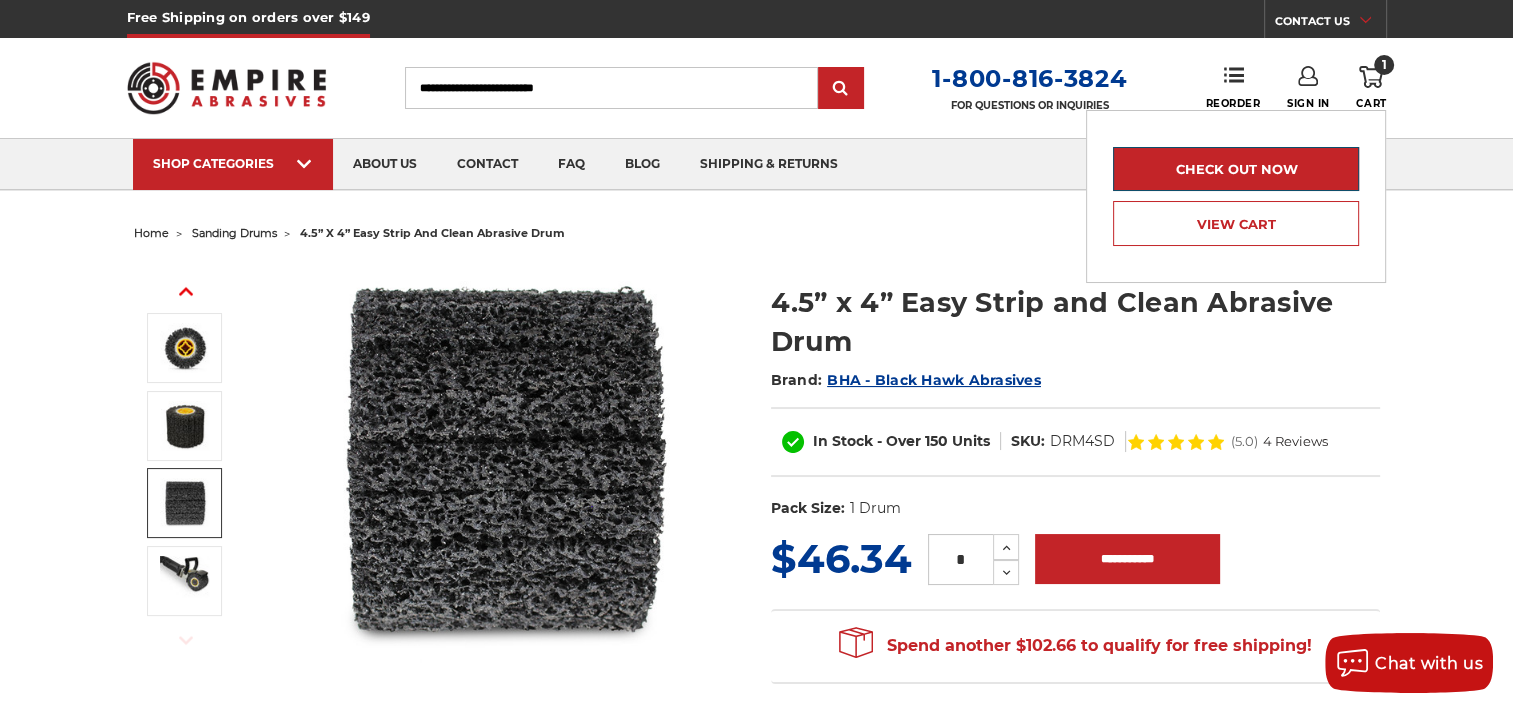 click on "Check out now" at bounding box center (1236, 169) 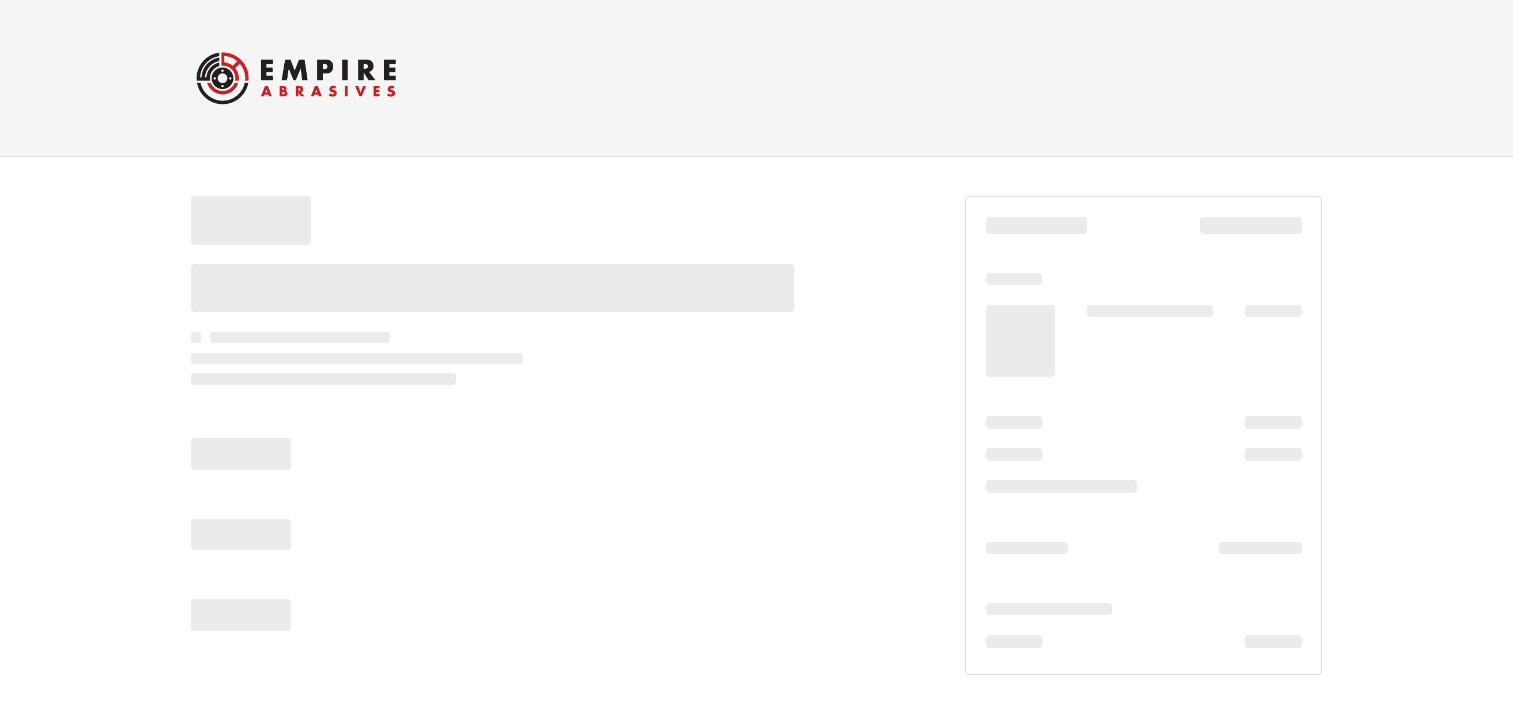 scroll, scrollTop: 0, scrollLeft: 0, axis: both 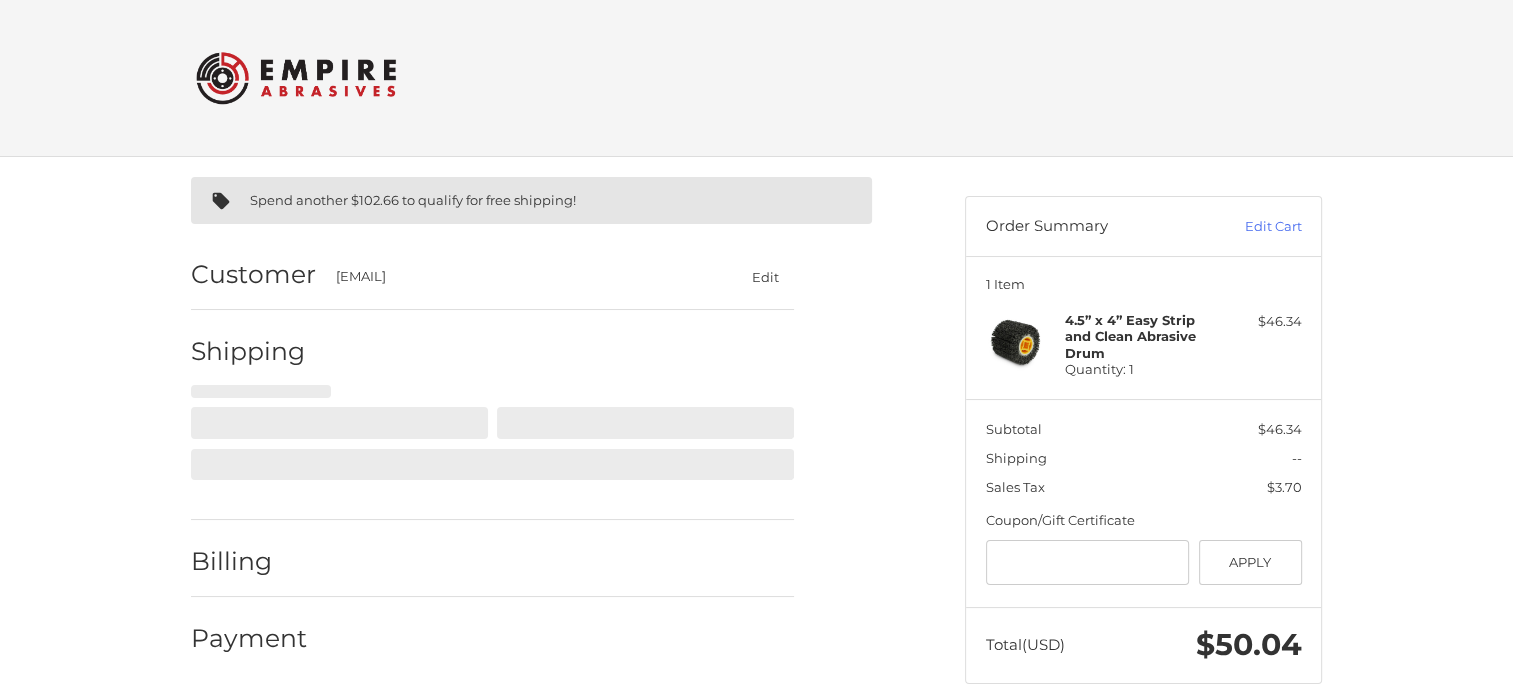 select on "**" 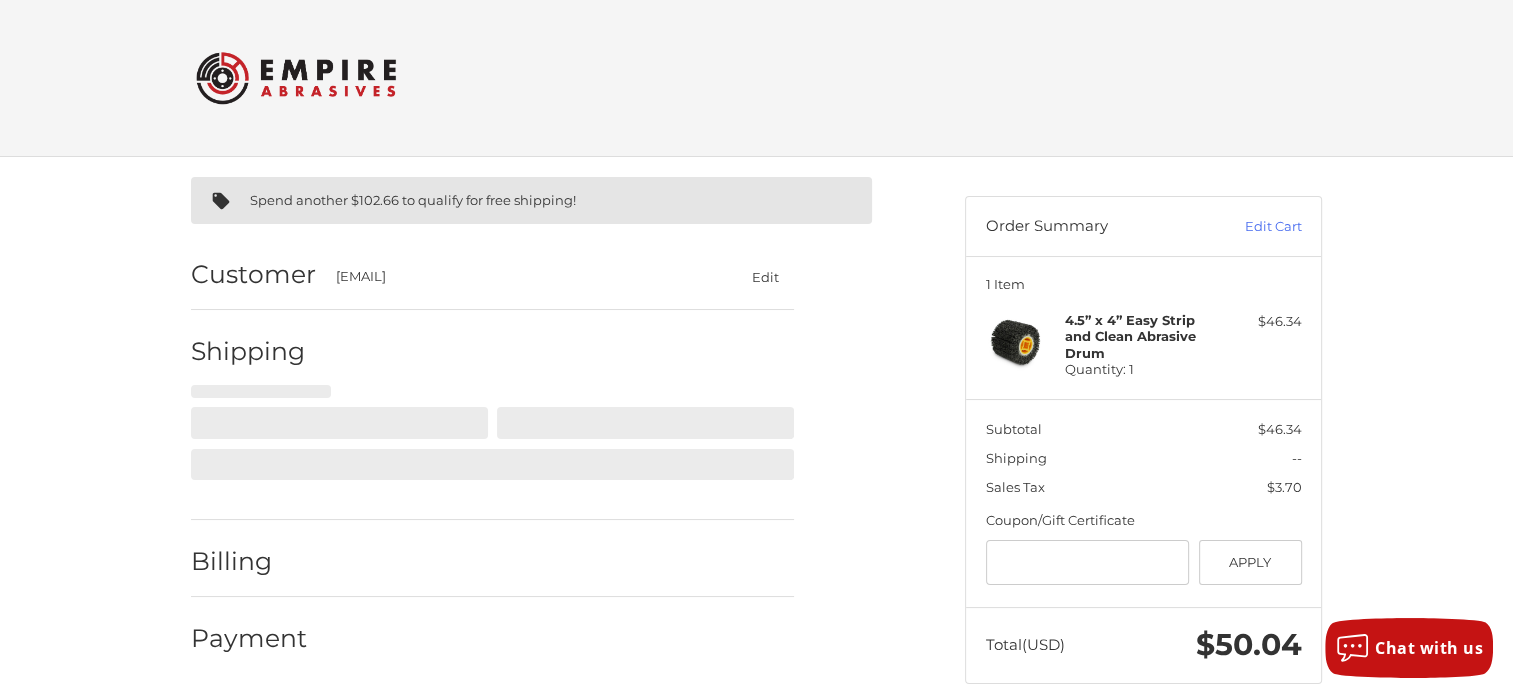 select on "**" 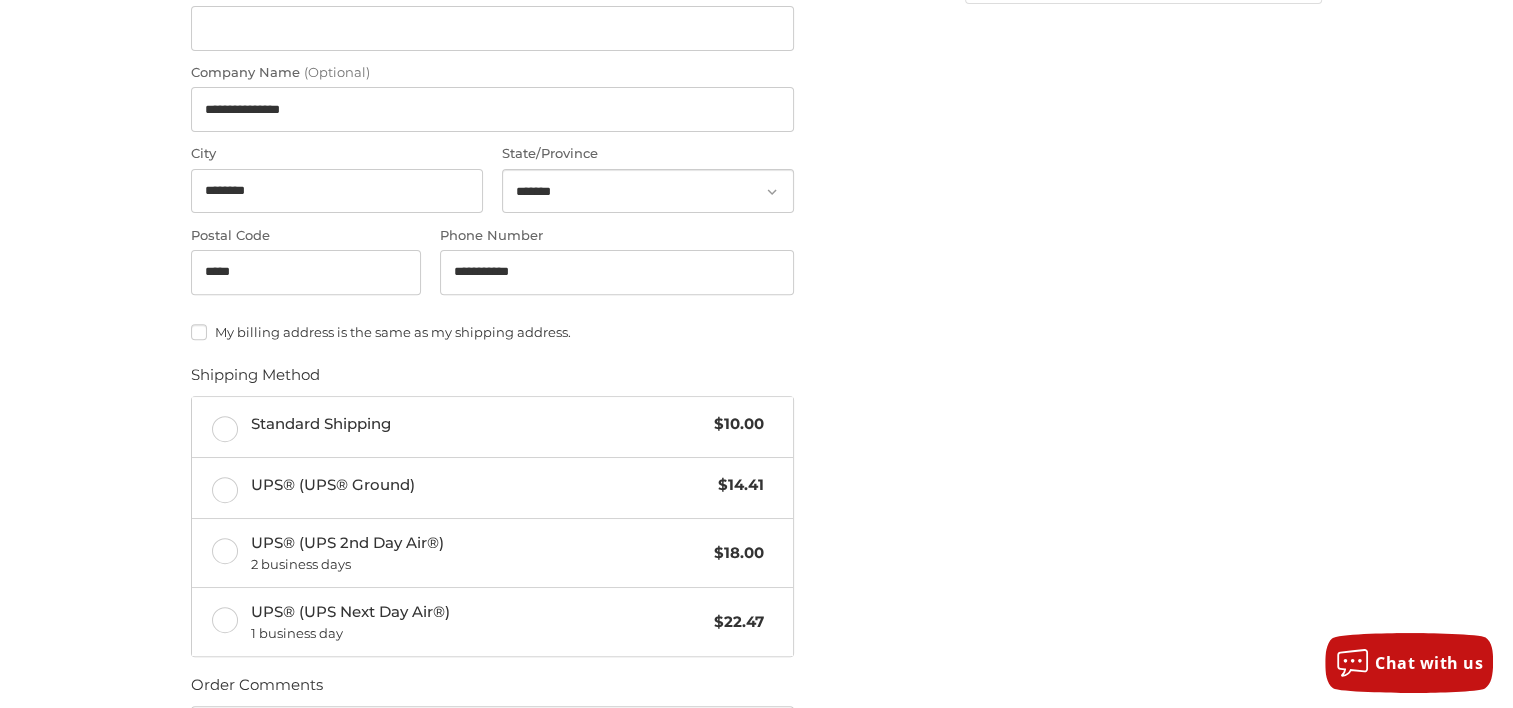 scroll, scrollTop: 867, scrollLeft: 0, axis: vertical 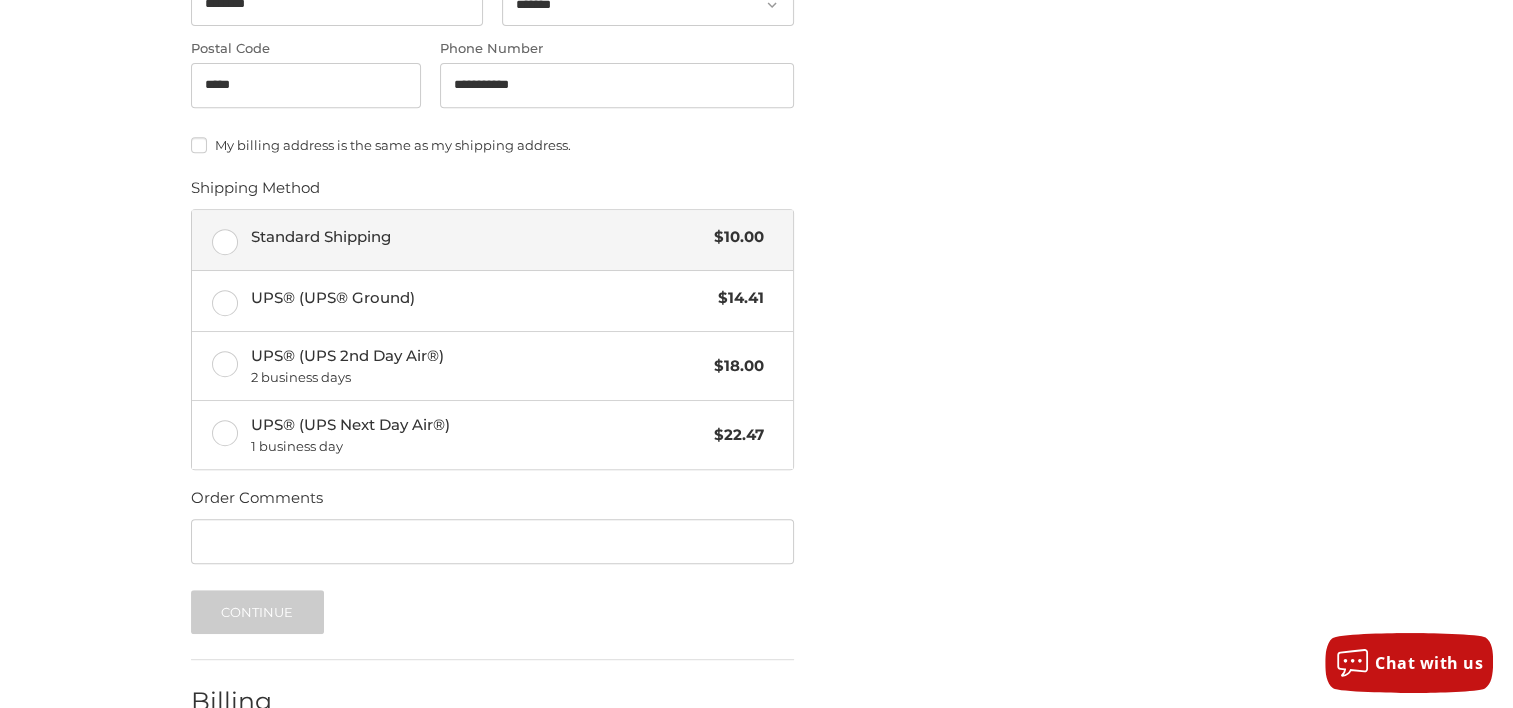 click on "Standard Shipping $10.00" at bounding box center (492, 240) 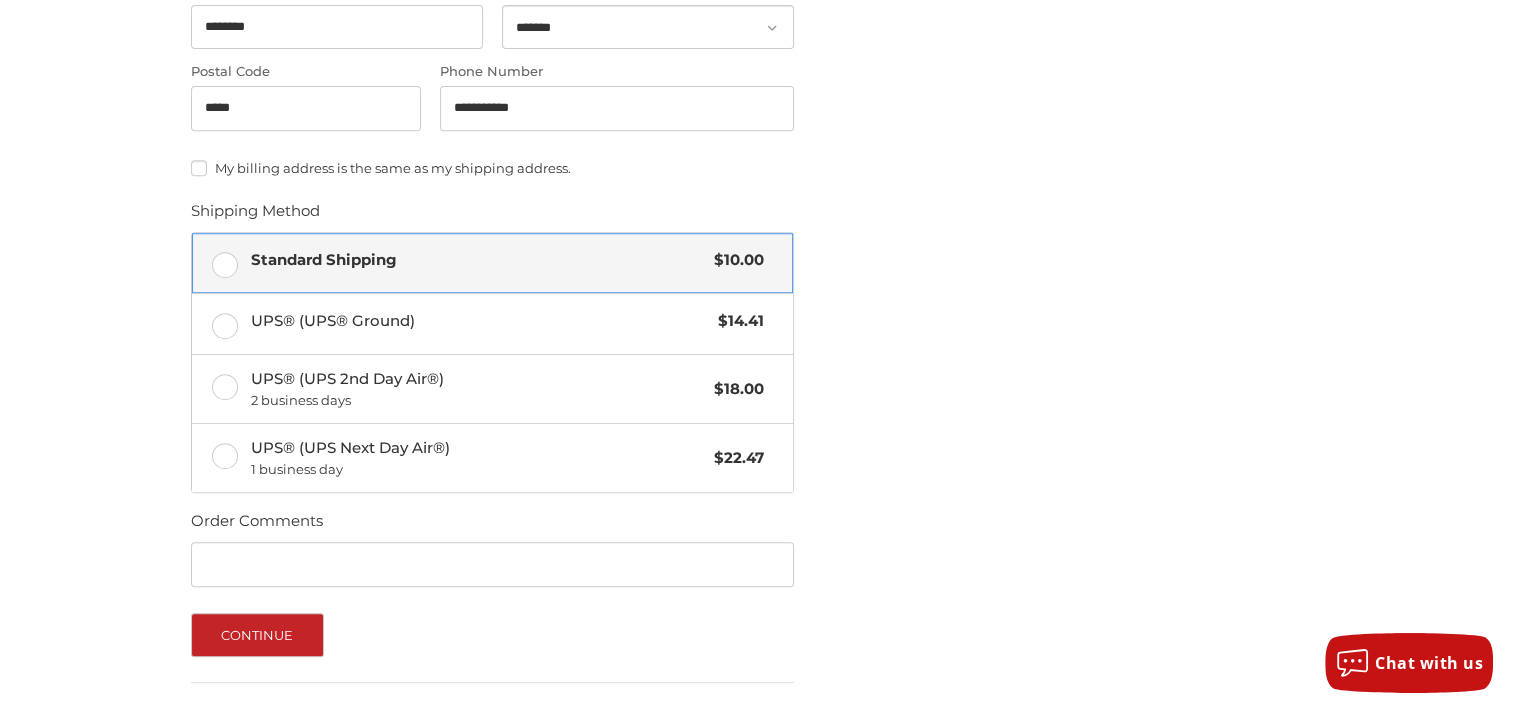 scroll, scrollTop: 988, scrollLeft: 0, axis: vertical 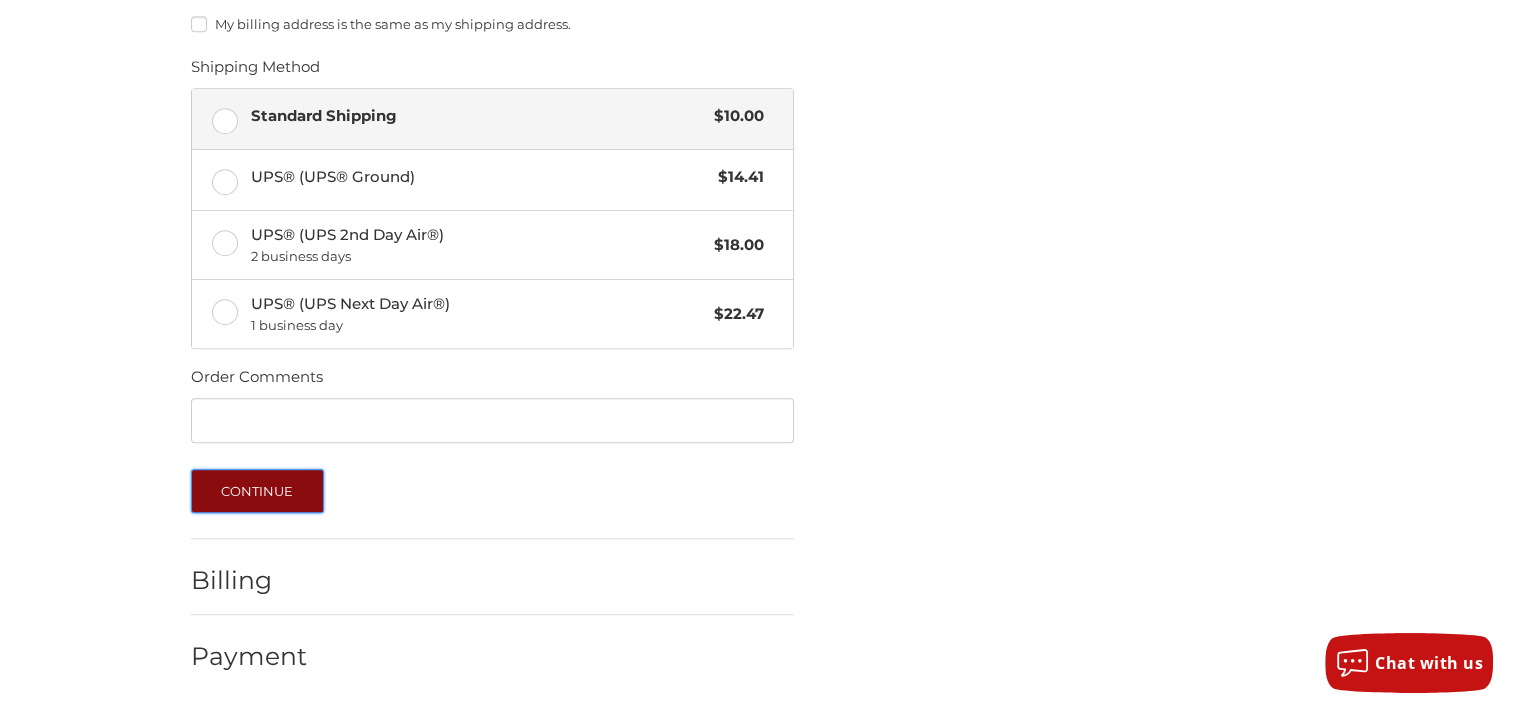click on "Continue" at bounding box center (257, 491) 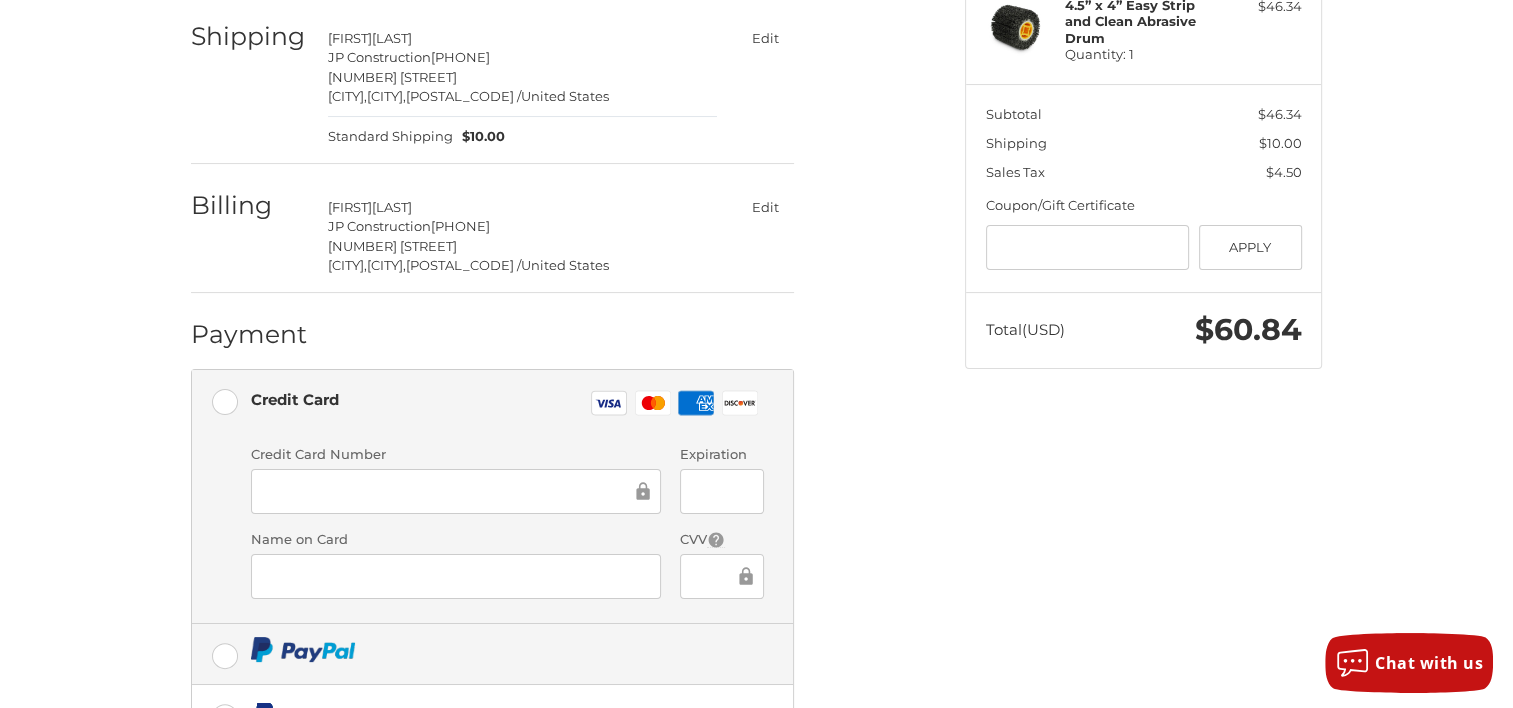 scroll, scrollTop: 506, scrollLeft: 0, axis: vertical 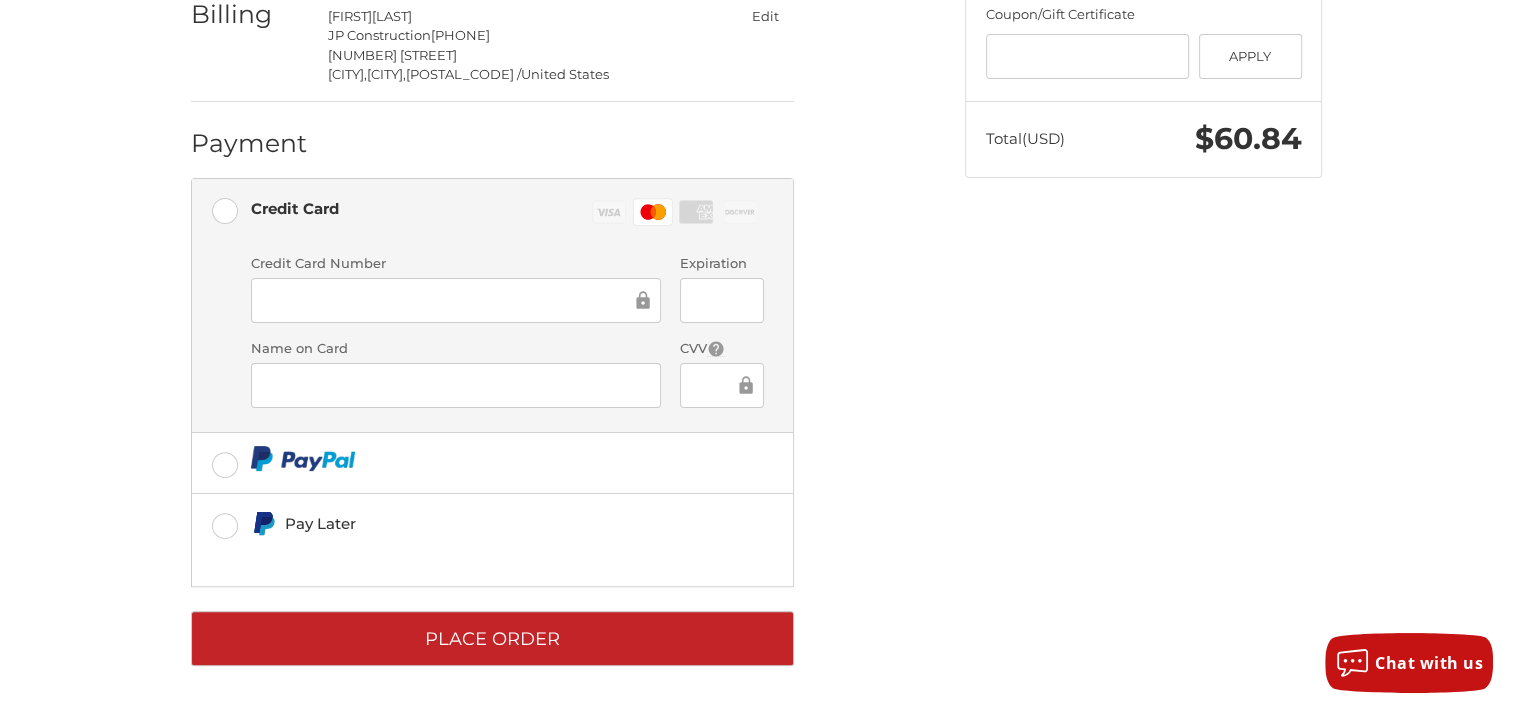 click at bounding box center (456, 385) 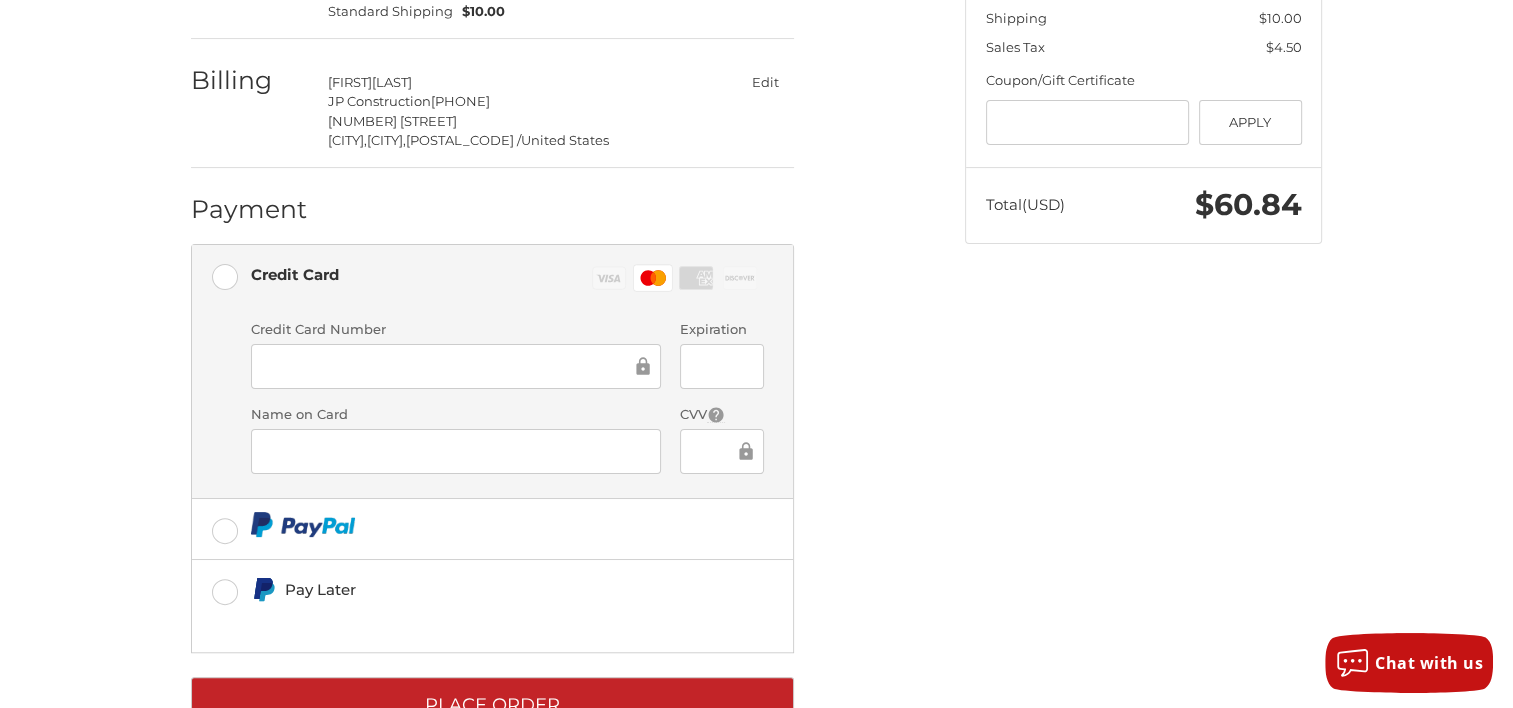 scroll, scrollTop: 506, scrollLeft: 0, axis: vertical 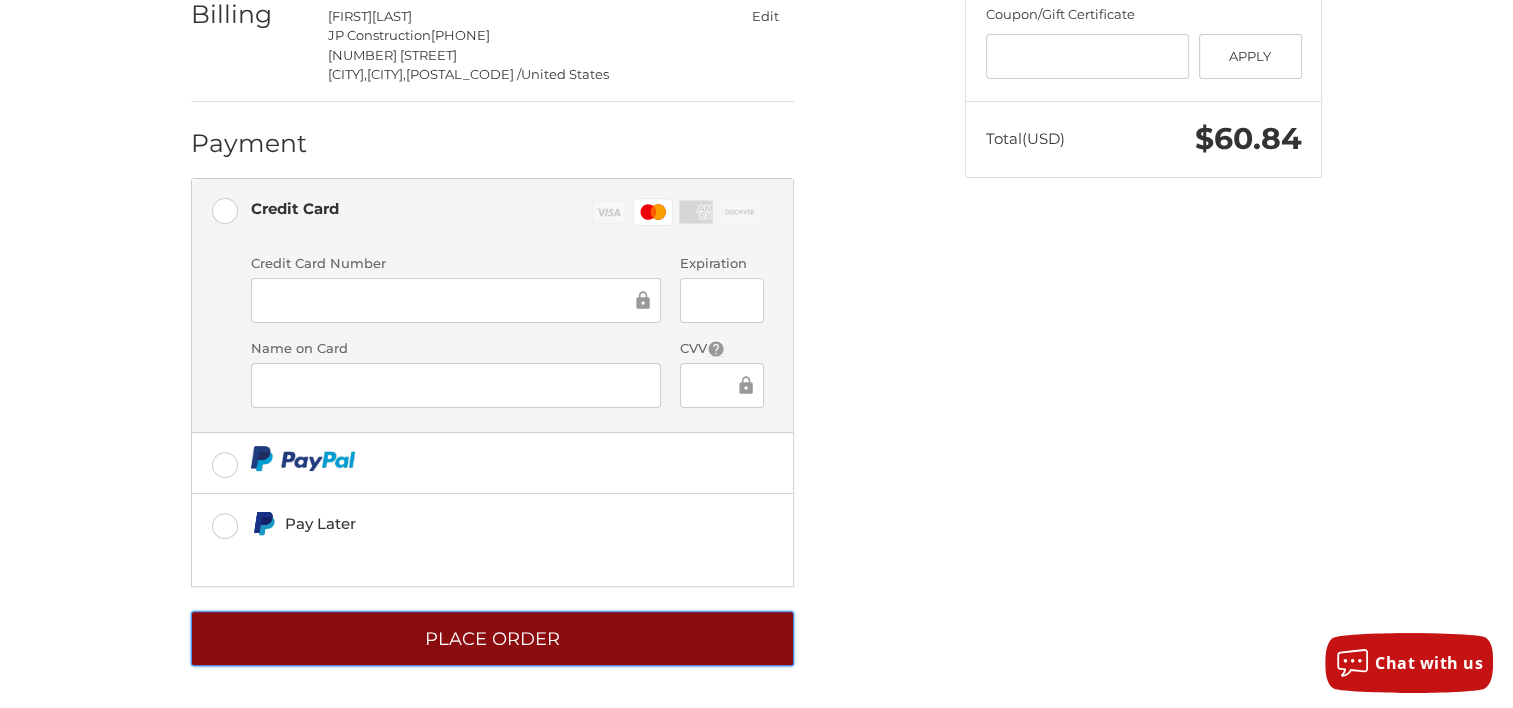 click on "Place Order" at bounding box center (492, 638) 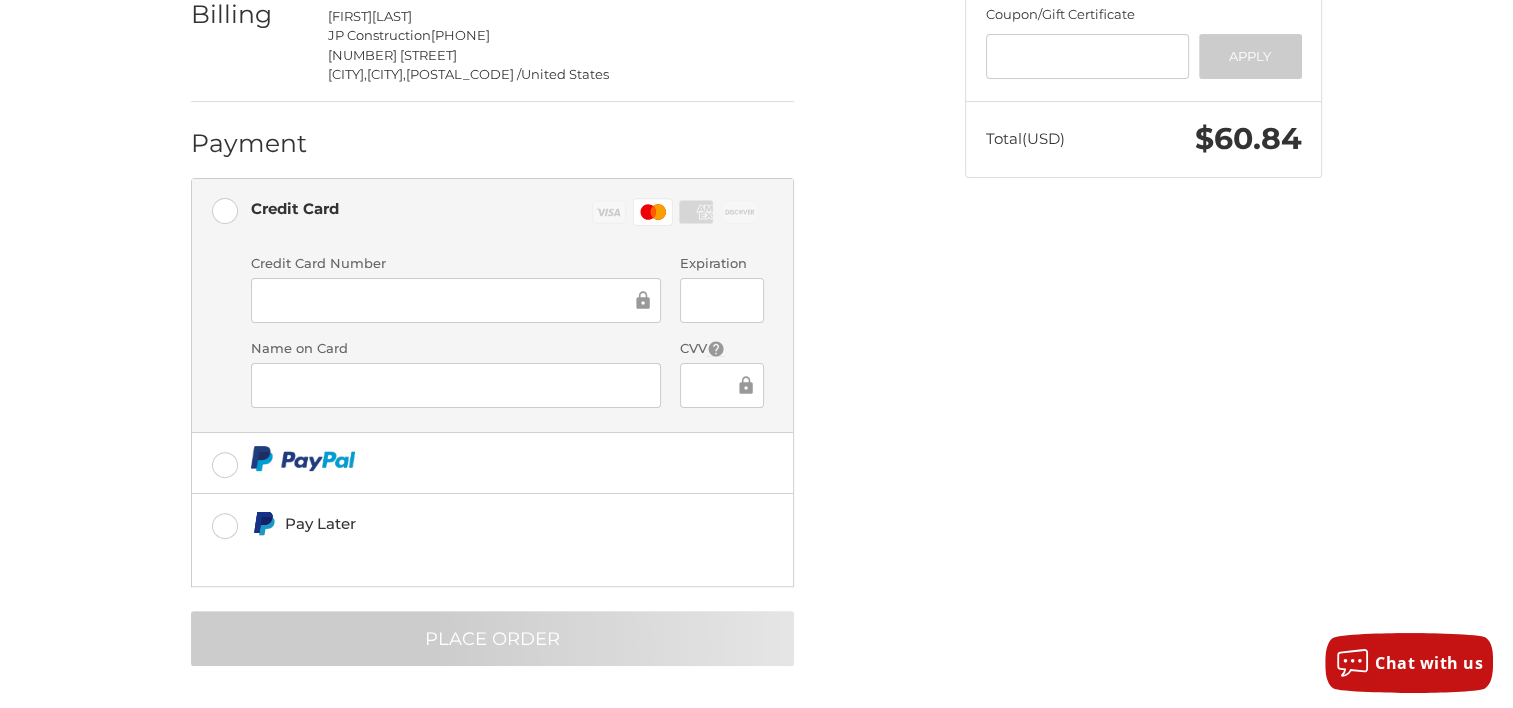 scroll, scrollTop: 6, scrollLeft: 0, axis: vertical 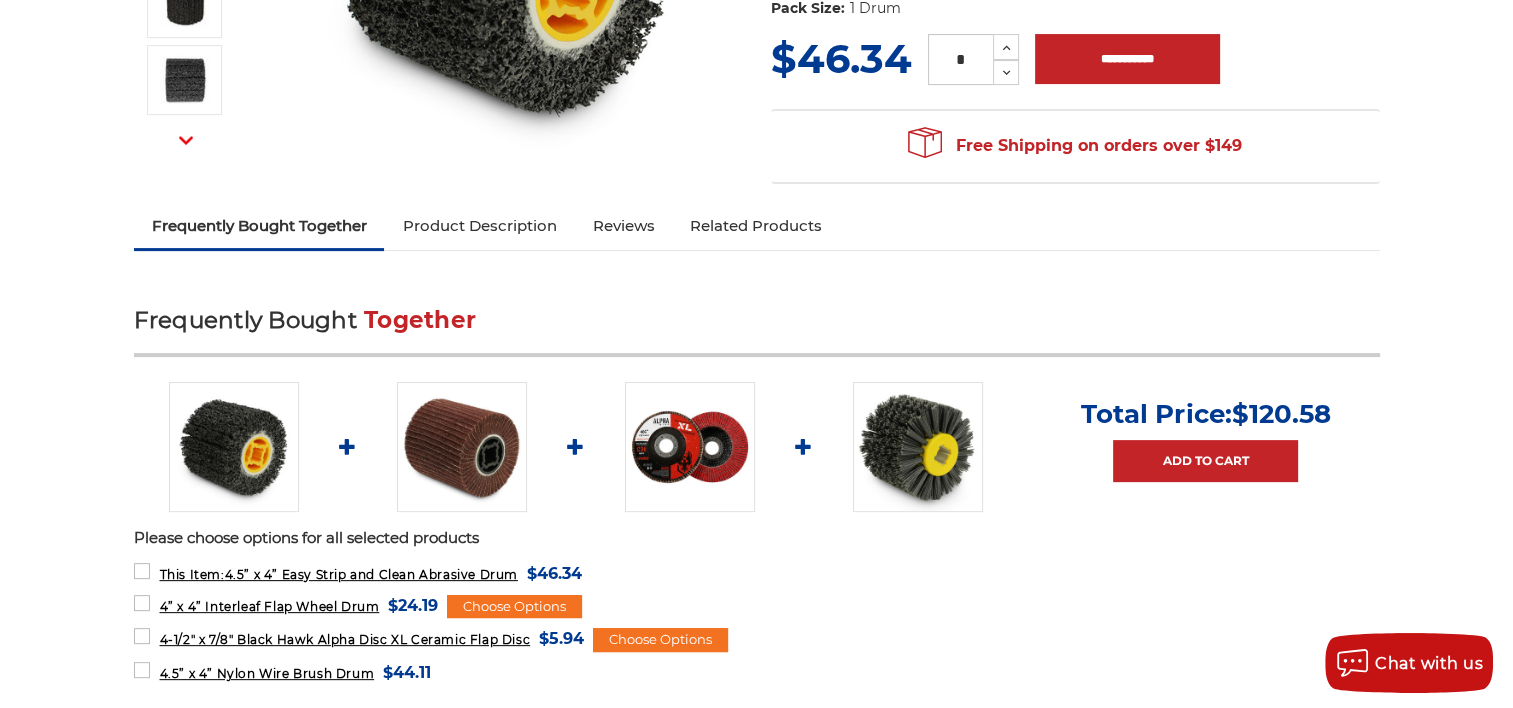 click on "Product Description" at bounding box center [479, 226] 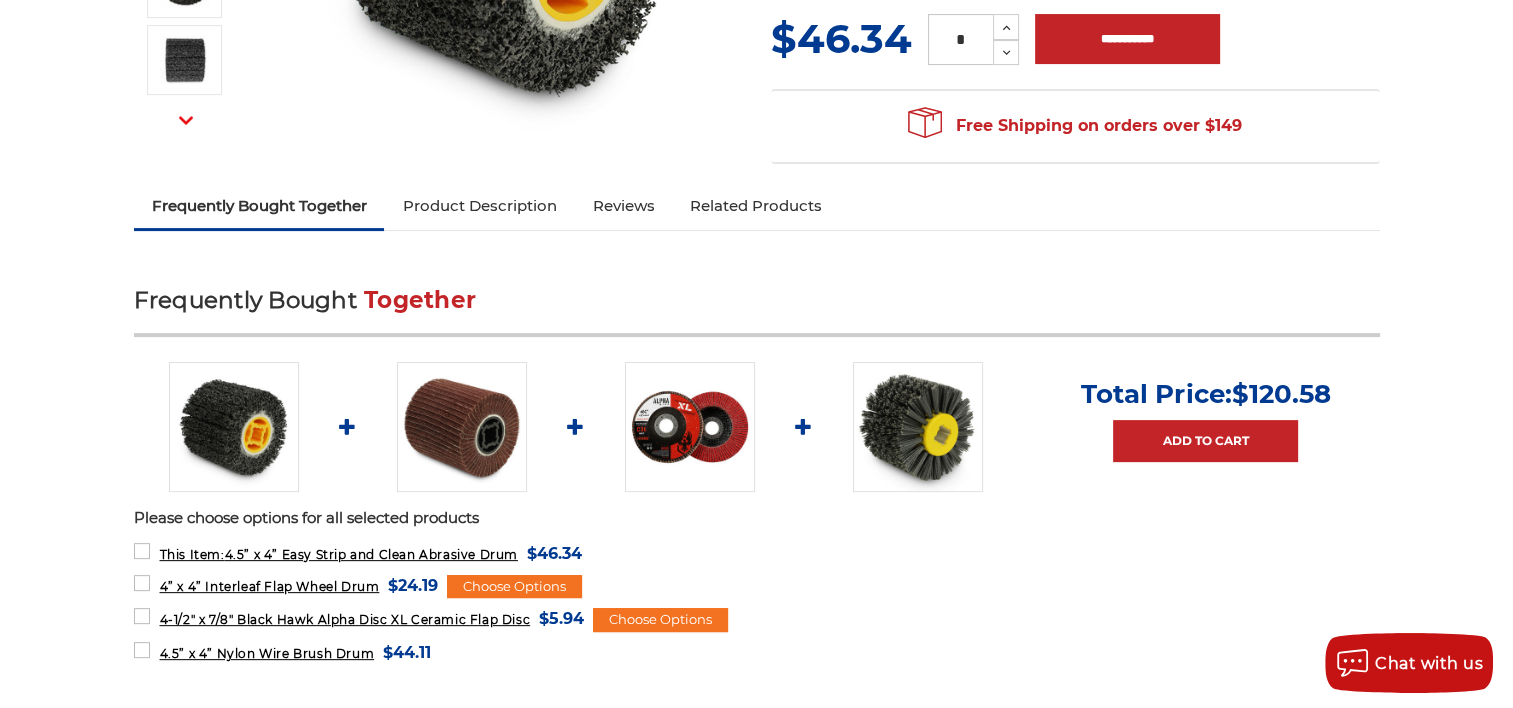 scroll, scrollTop: 518, scrollLeft: 0, axis: vertical 